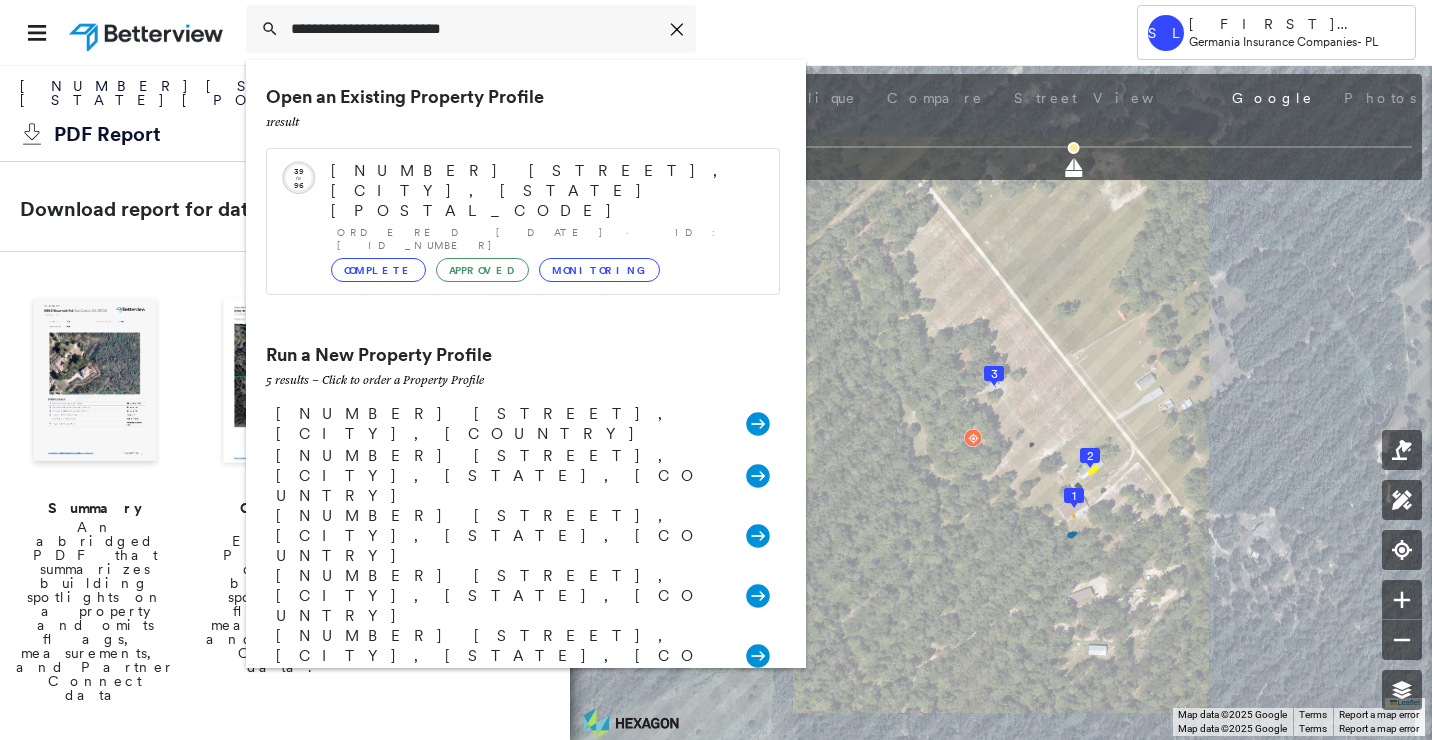 scroll, scrollTop: 0, scrollLeft: 0, axis: both 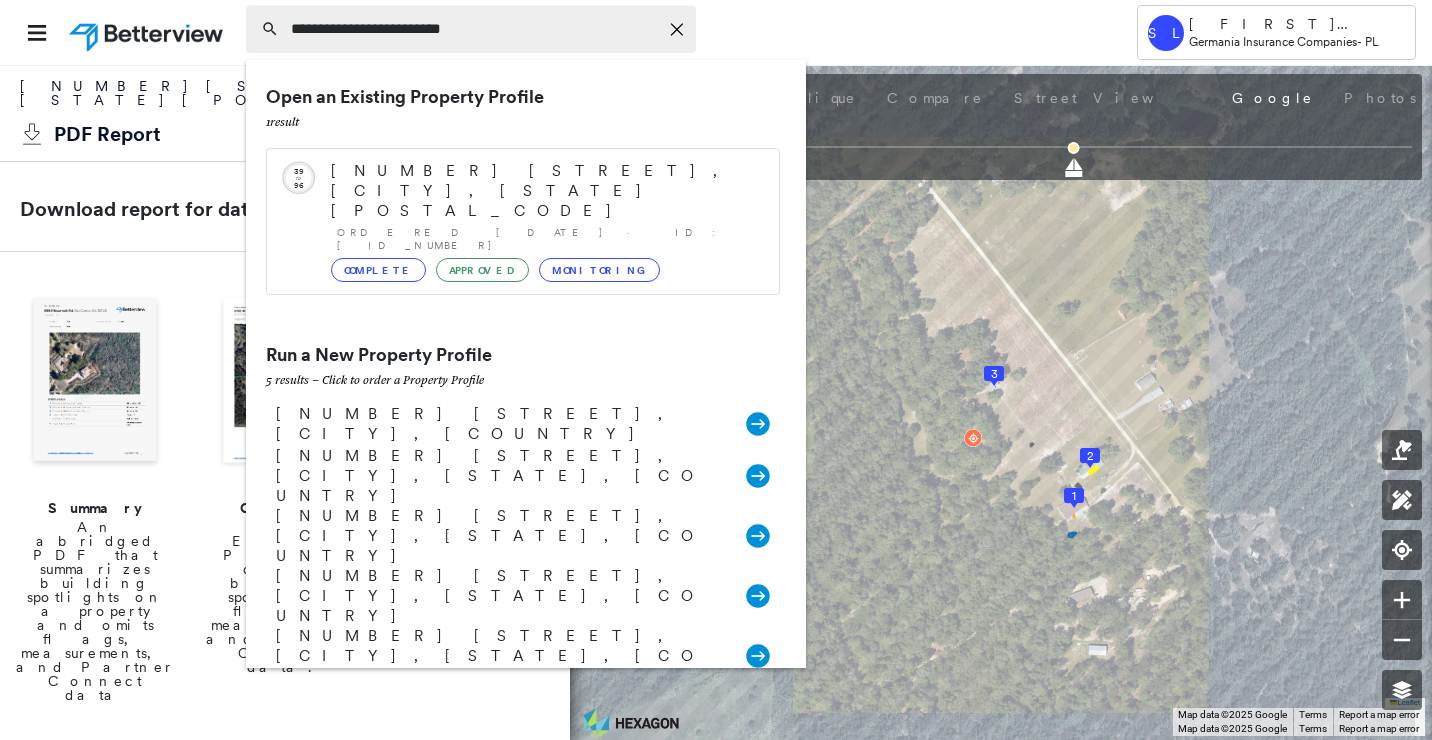 drag, startPoint x: 671, startPoint y: 34, endPoint x: 634, endPoint y: 27, distance: 37.65634 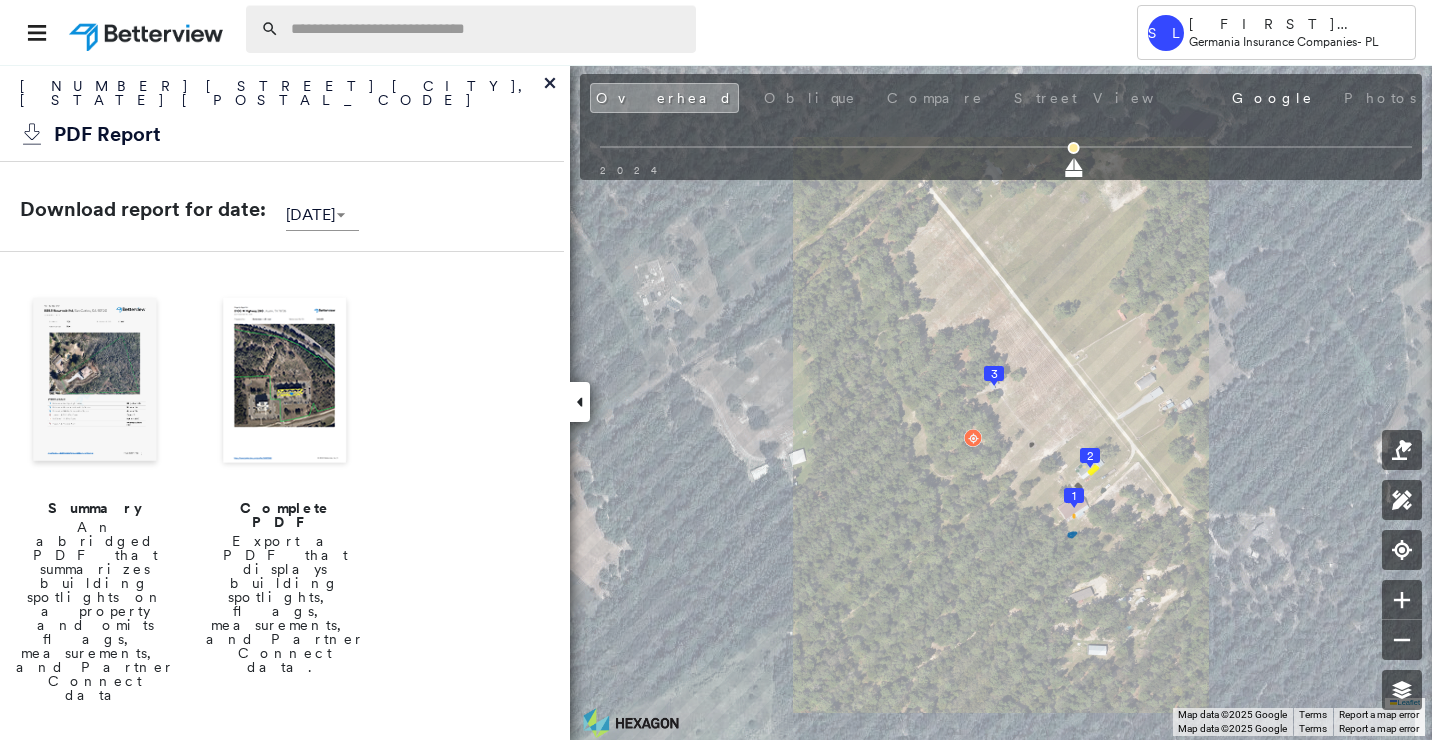 click at bounding box center [487, 29] 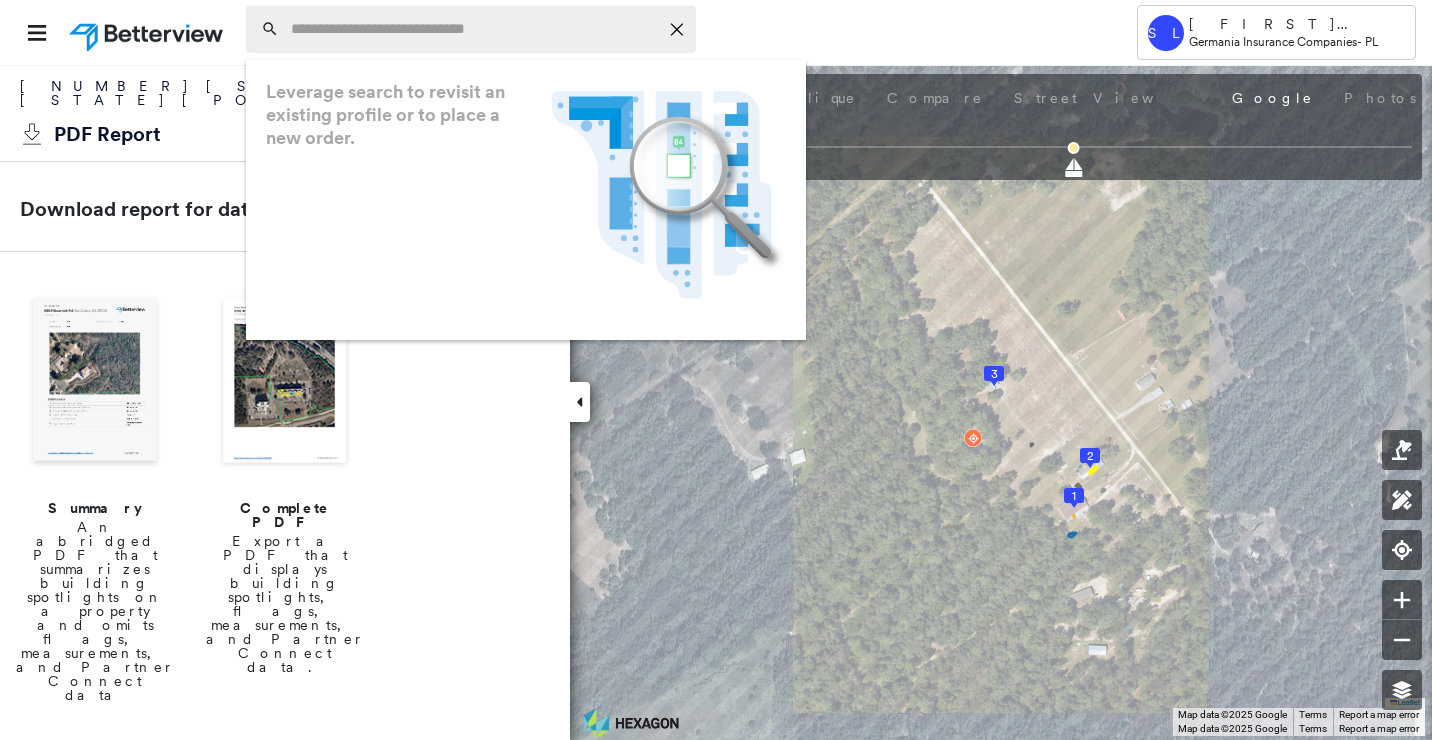 click at bounding box center [474, 29] 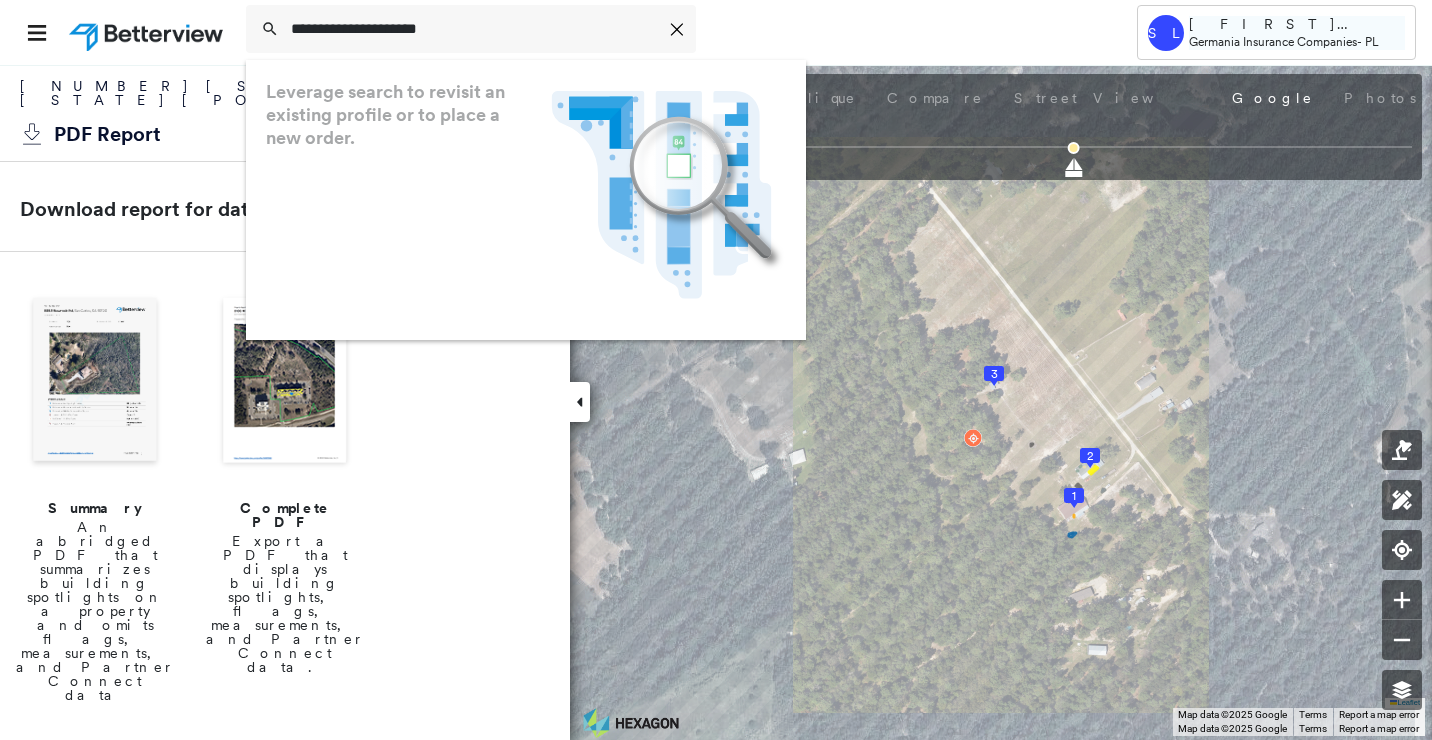 type on "**********" 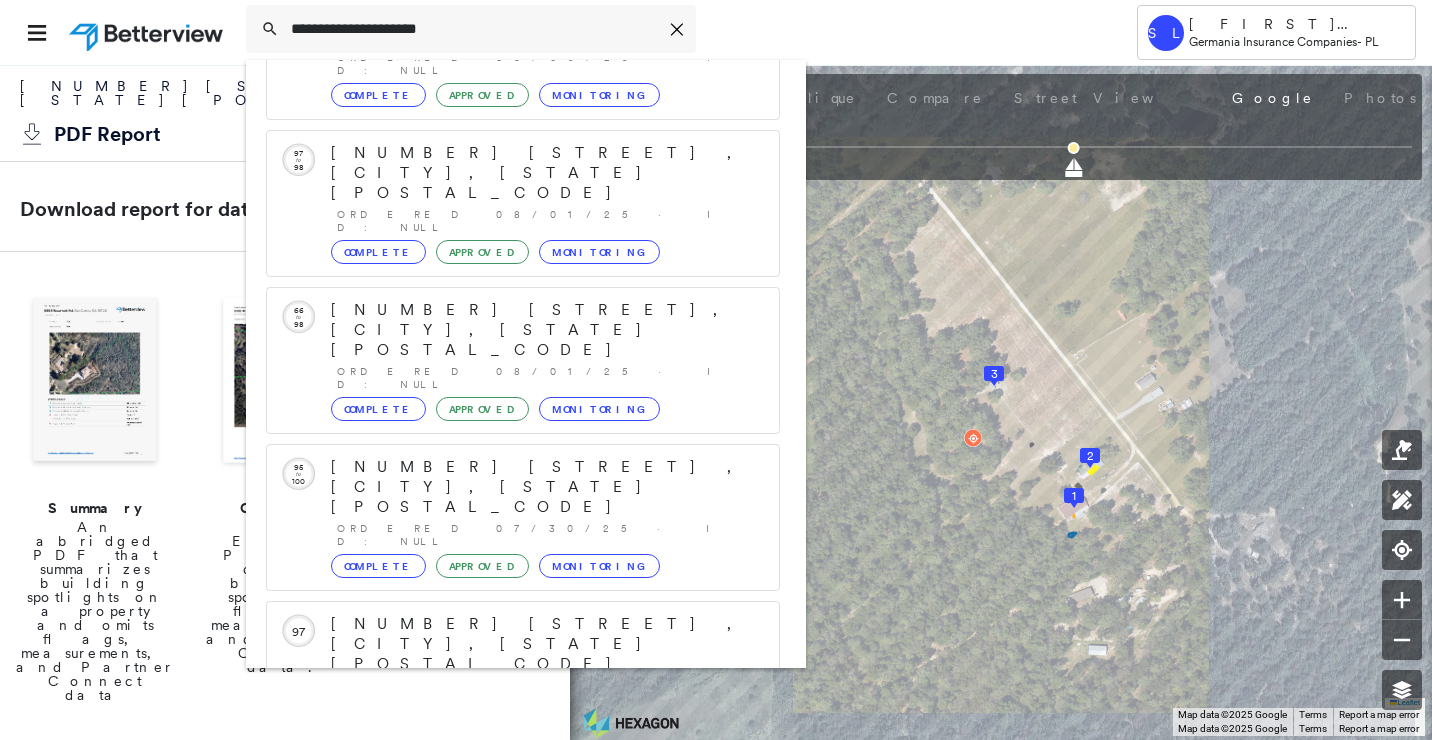 scroll, scrollTop: 213, scrollLeft: 0, axis: vertical 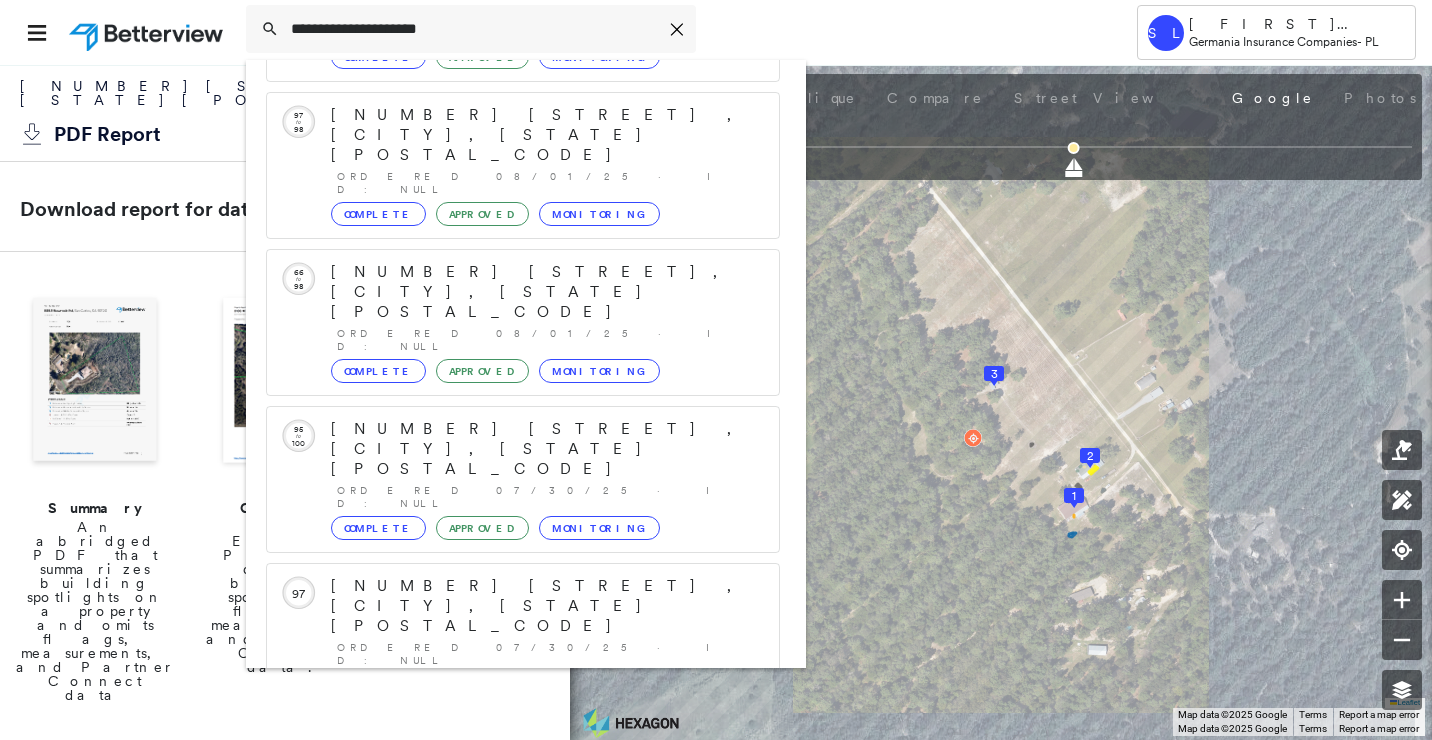 click 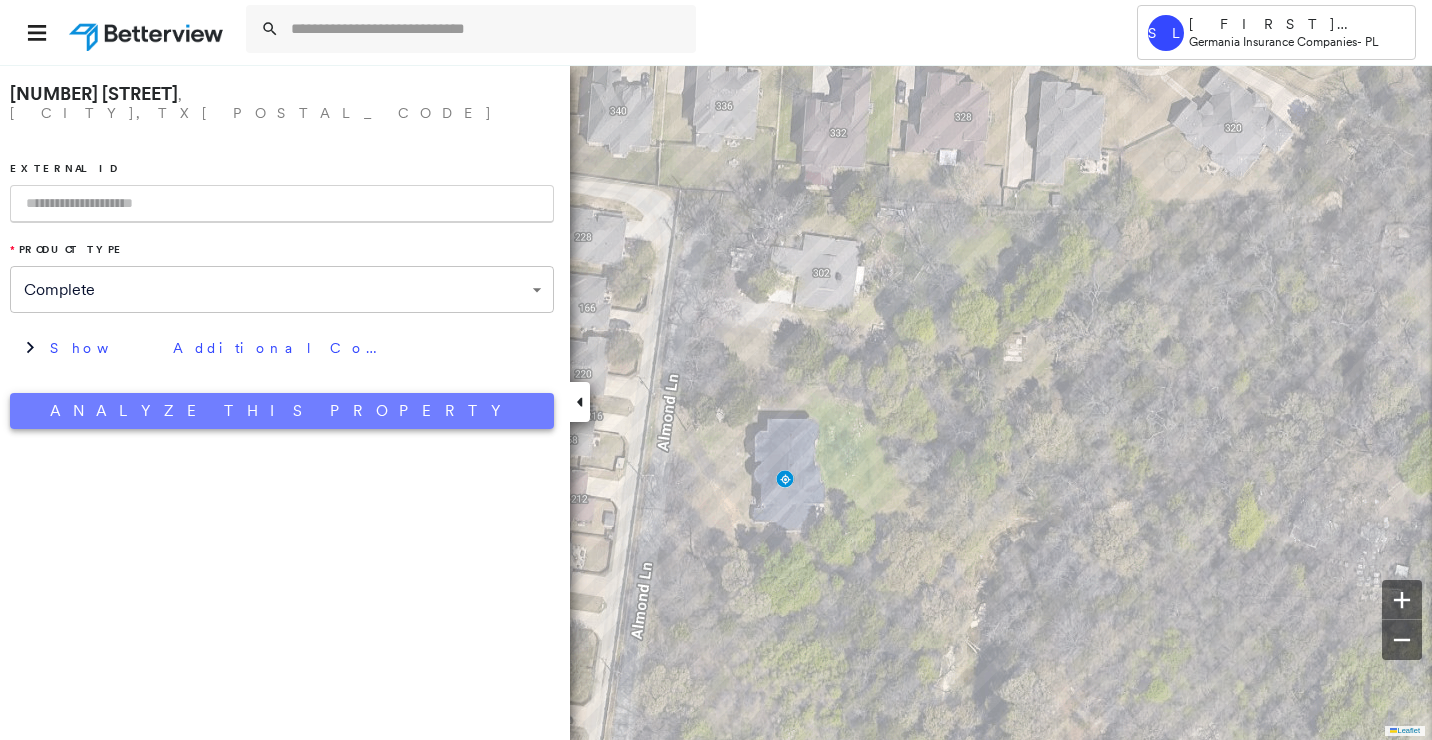 click on "Analyze This Property" at bounding box center (282, 411) 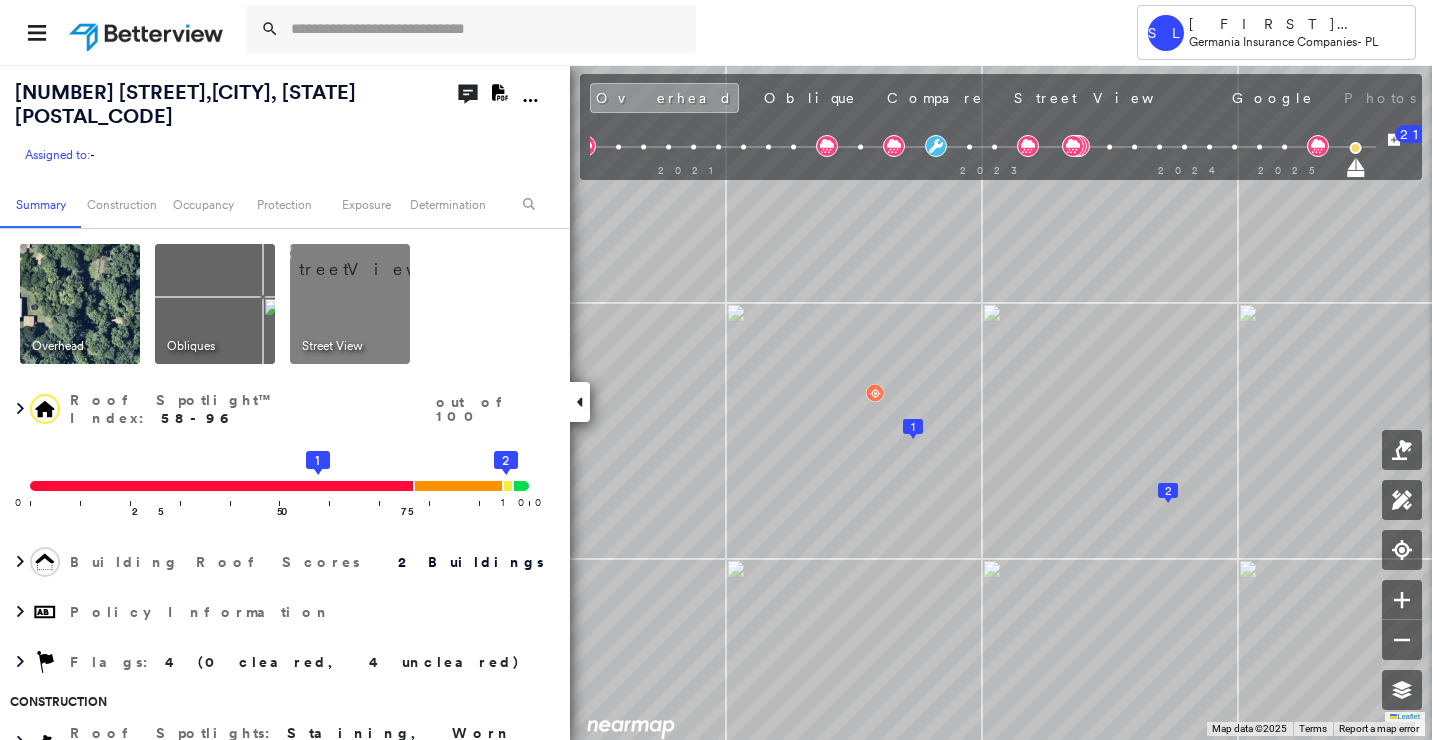 click 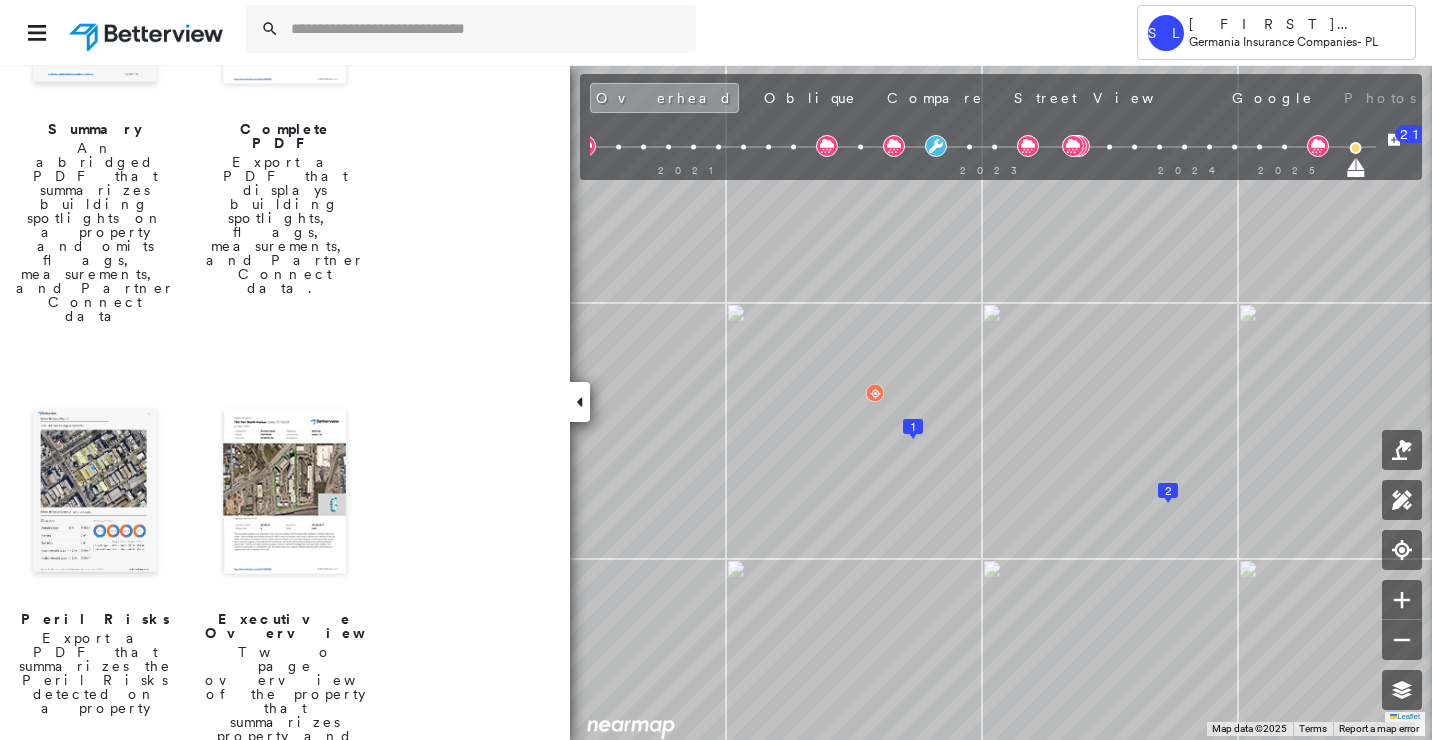 scroll, scrollTop: 600, scrollLeft: 0, axis: vertical 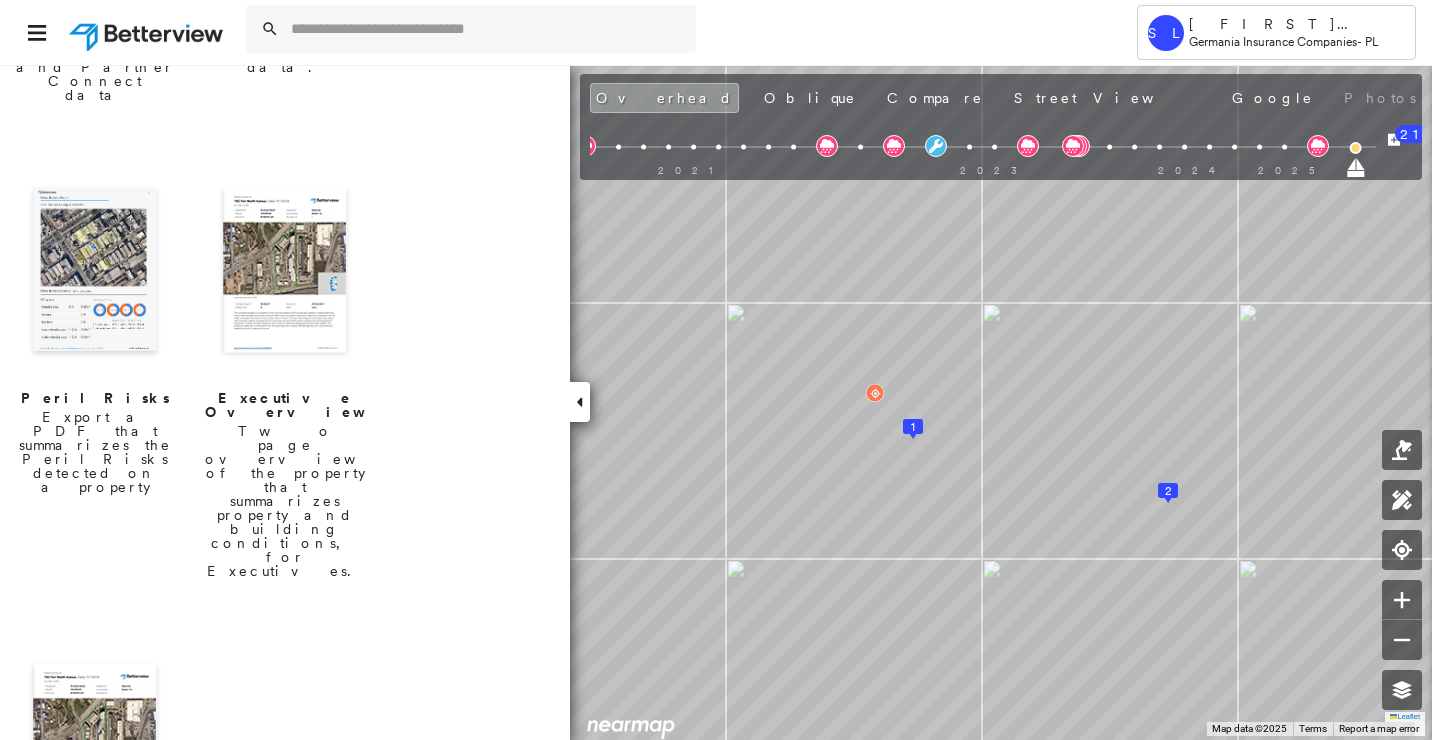 click at bounding box center [95, 748] 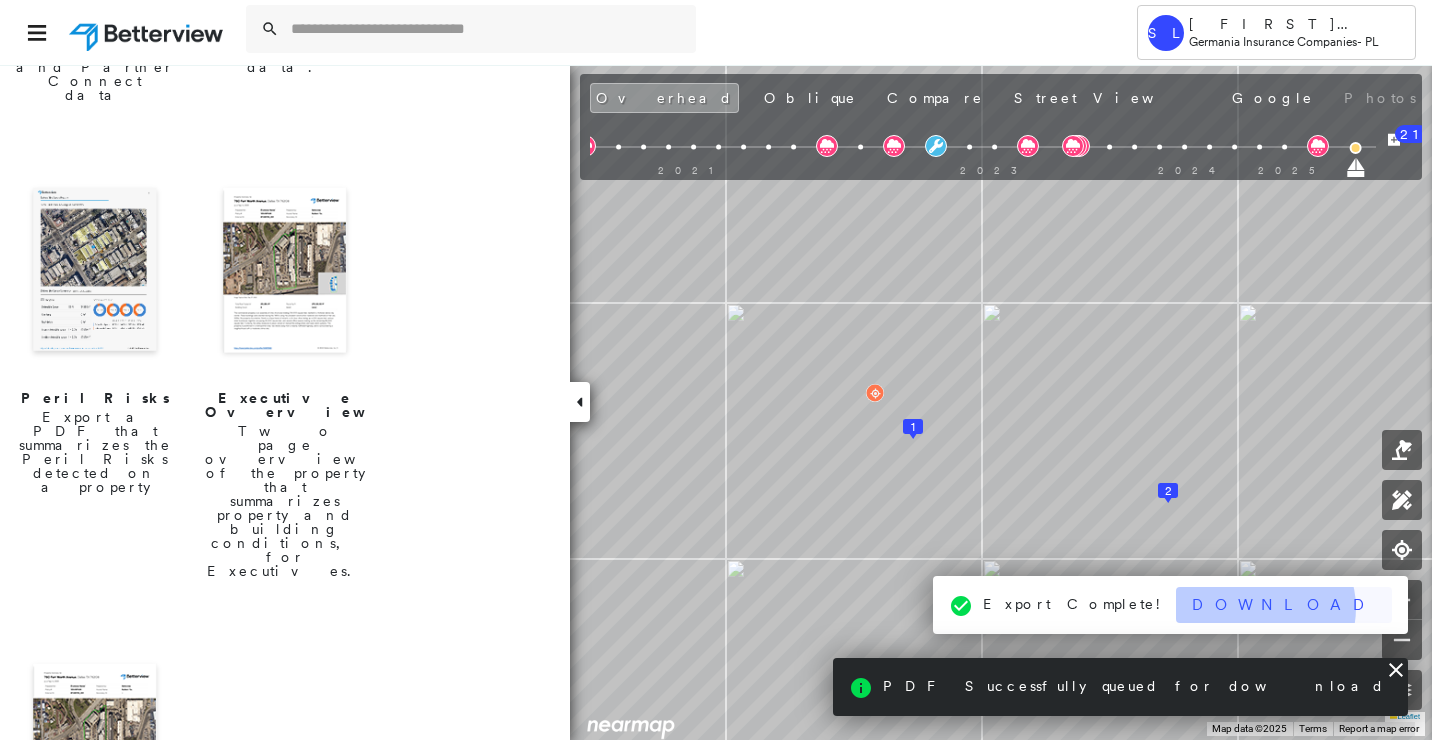 click on "Download" at bounding box center [1284, 605] 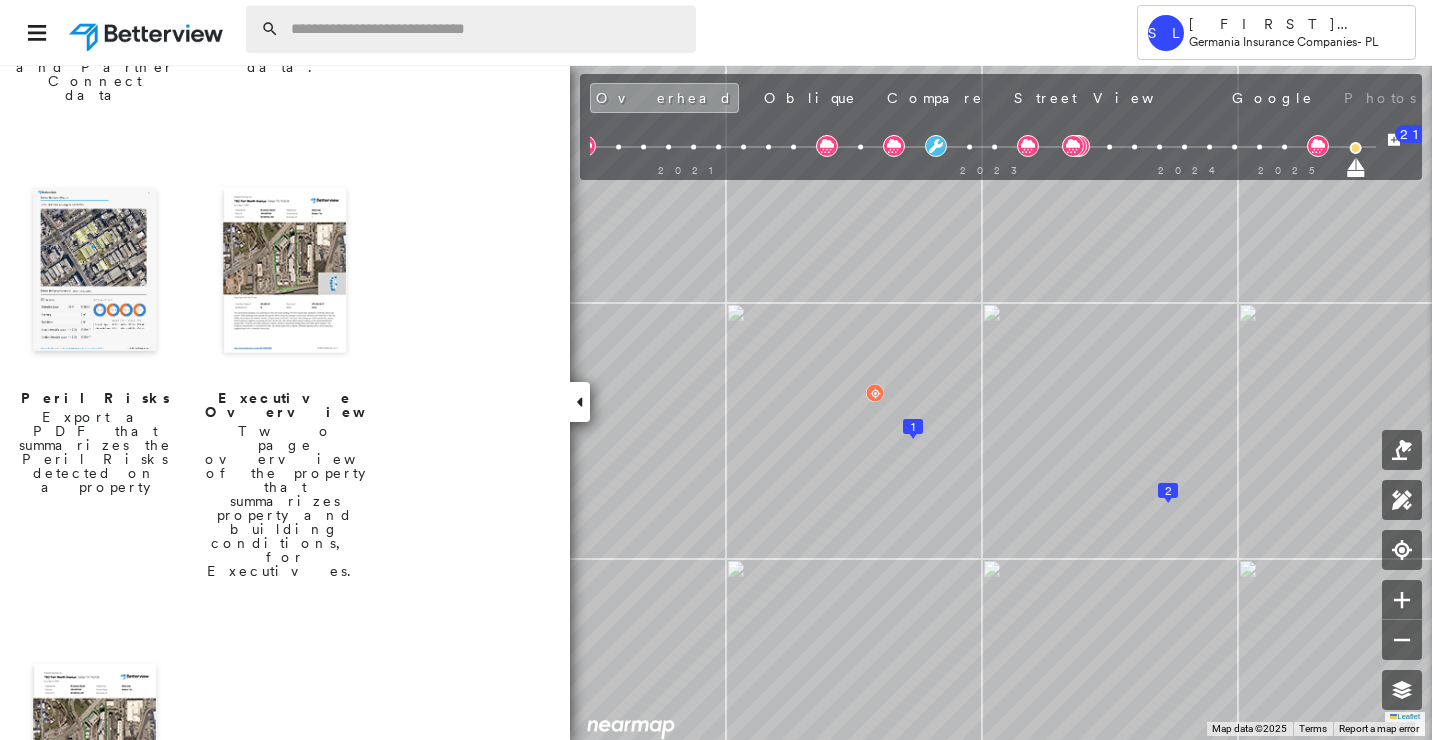 click at bounding box center (487, 29) 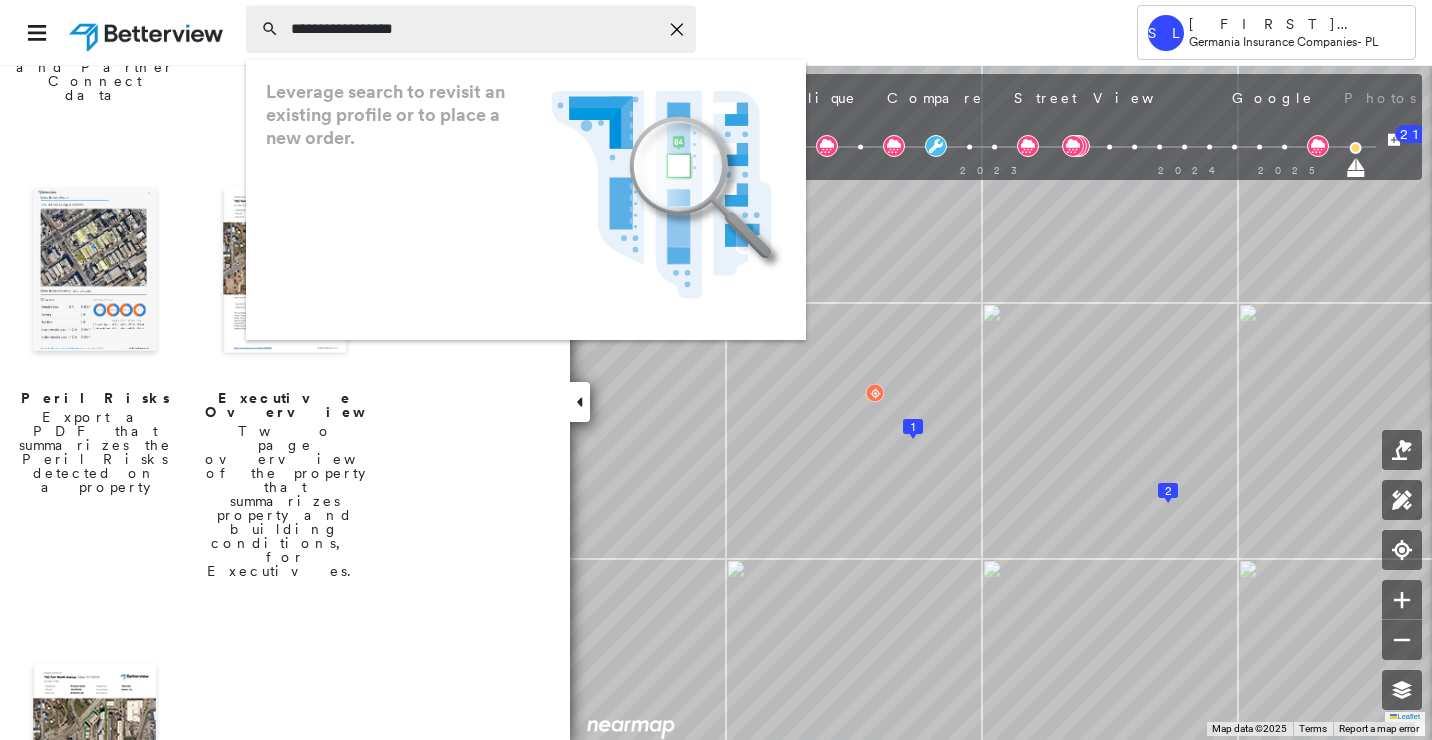 type on "**********" 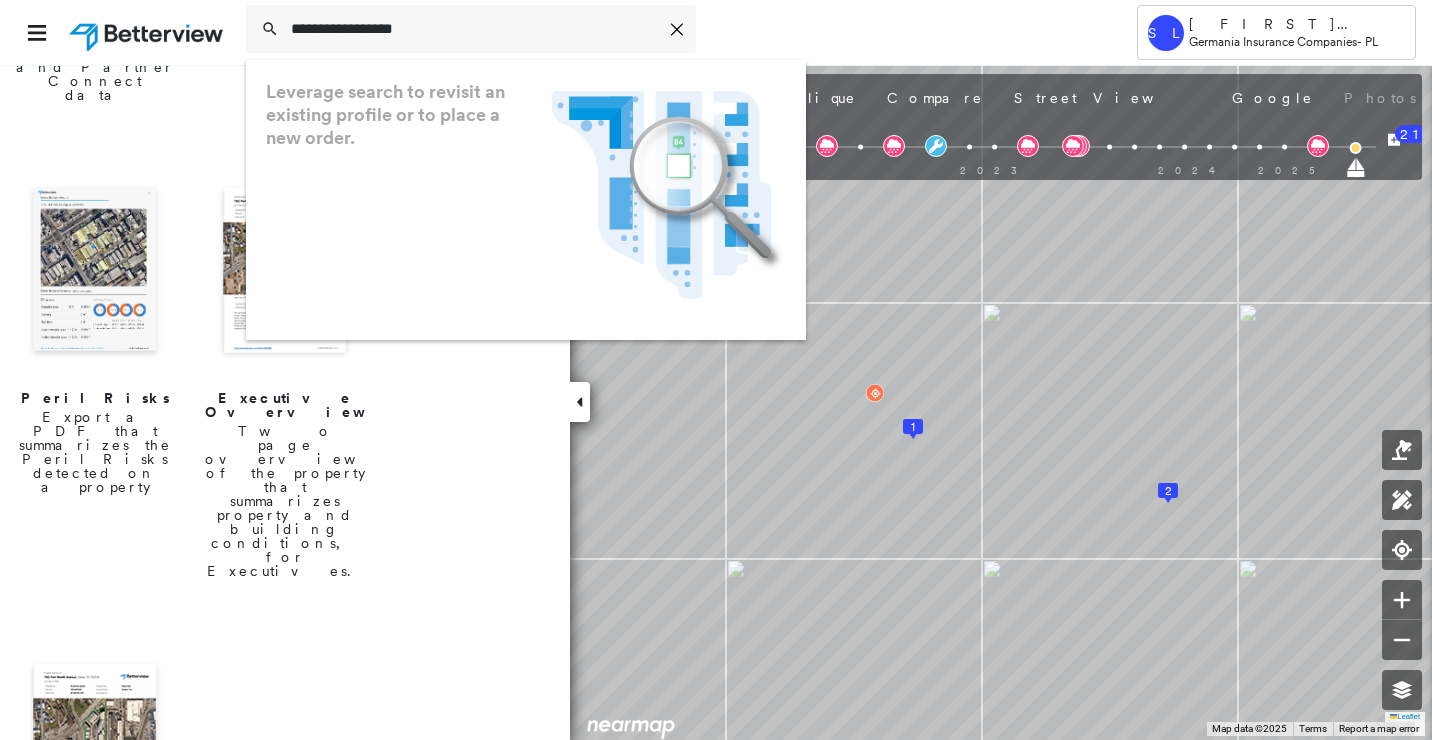 click on "Leverage search to revisit an existing profile or to place a new order. .landscape-no-results-icon_svg__cls-3{fill:#5bafe7}.landscape-no-results-icon_svg__cls-4{fill:#90c5ee}.landscape-no-results-icon_svg__cls-12{fill:#33a4e3}.landscape-no-results-icon_svg__cls-13{fill:#fff}.landscape-no-results-icon_svg__cls-15{opacity:.3;mix-blend-mode:multiply}.landscape-no-results-icon_svg__cls-17{fill:#00a74f}" at bounding box center [526, 200] 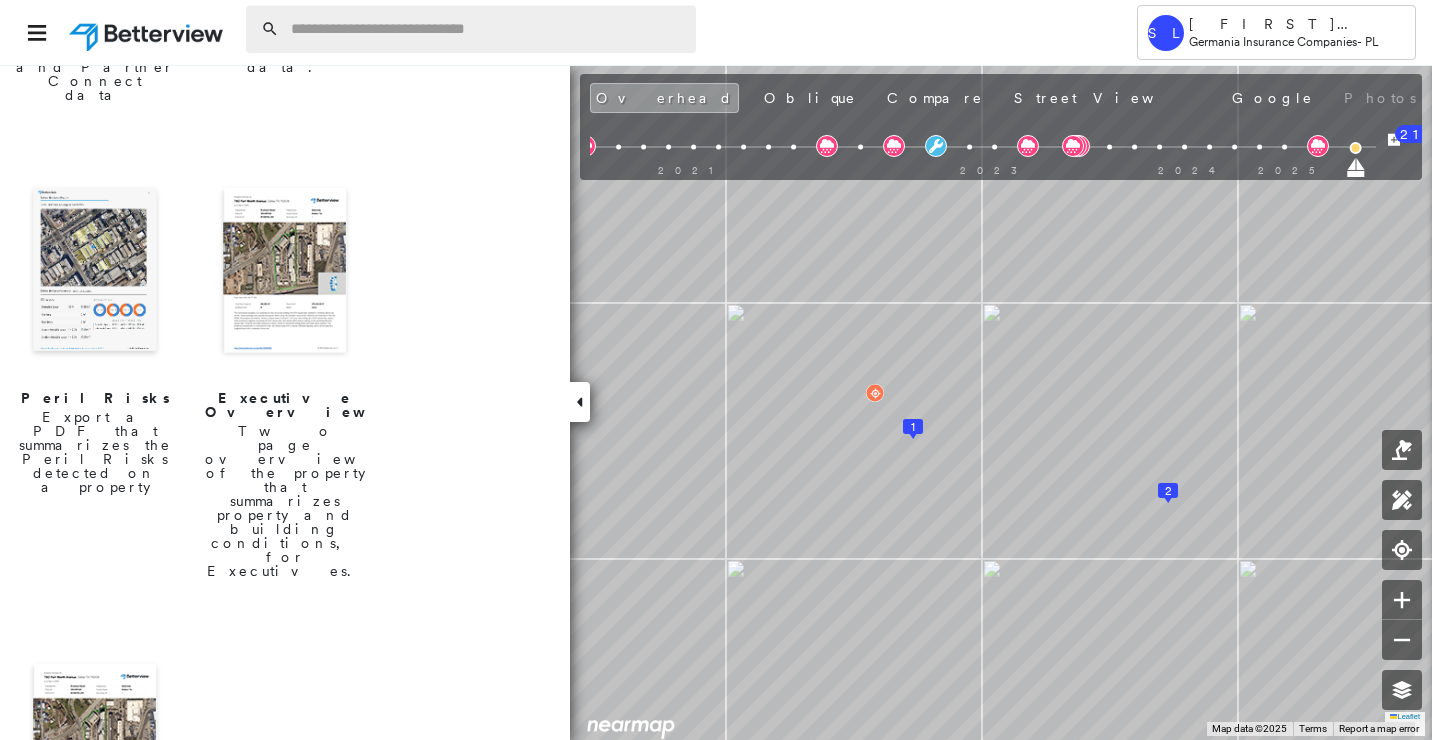 click at bounding box center (487, 29) 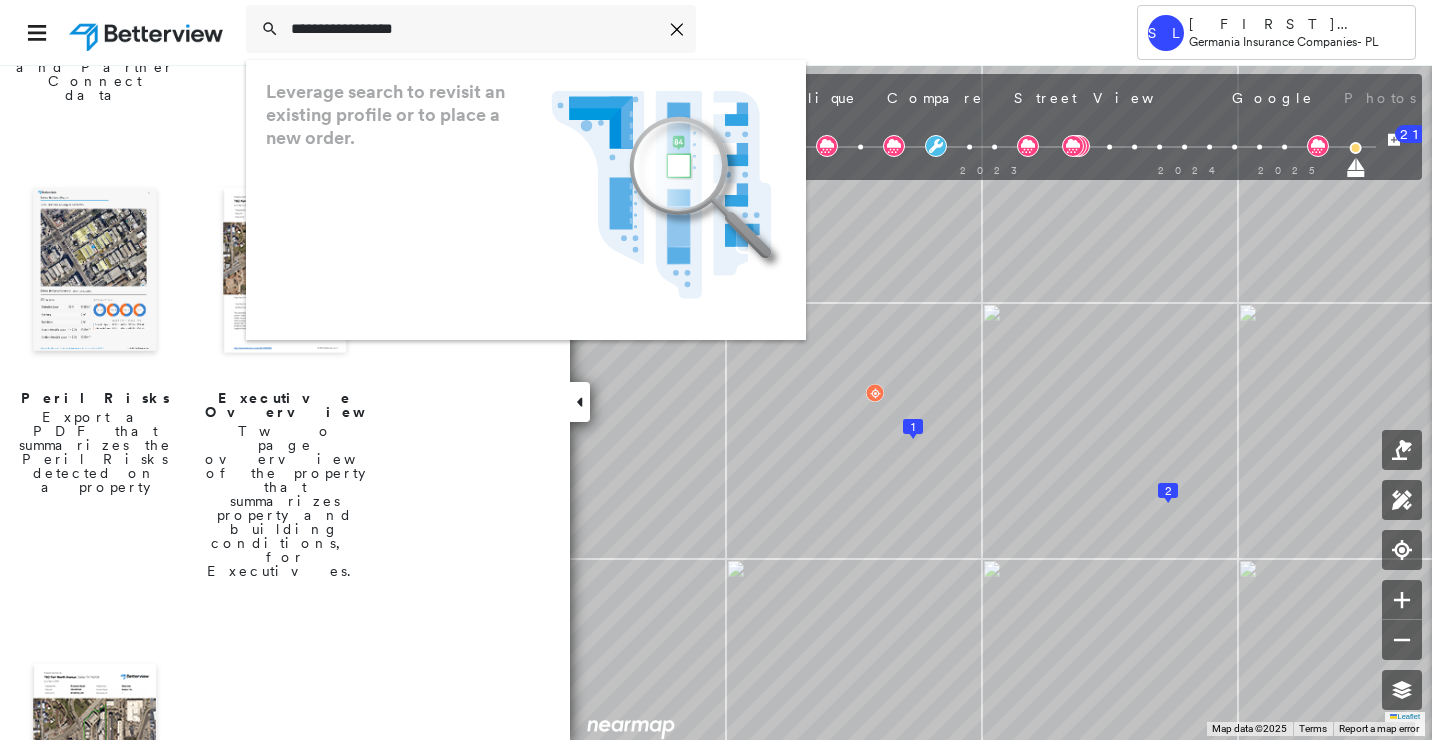 type on "**********" 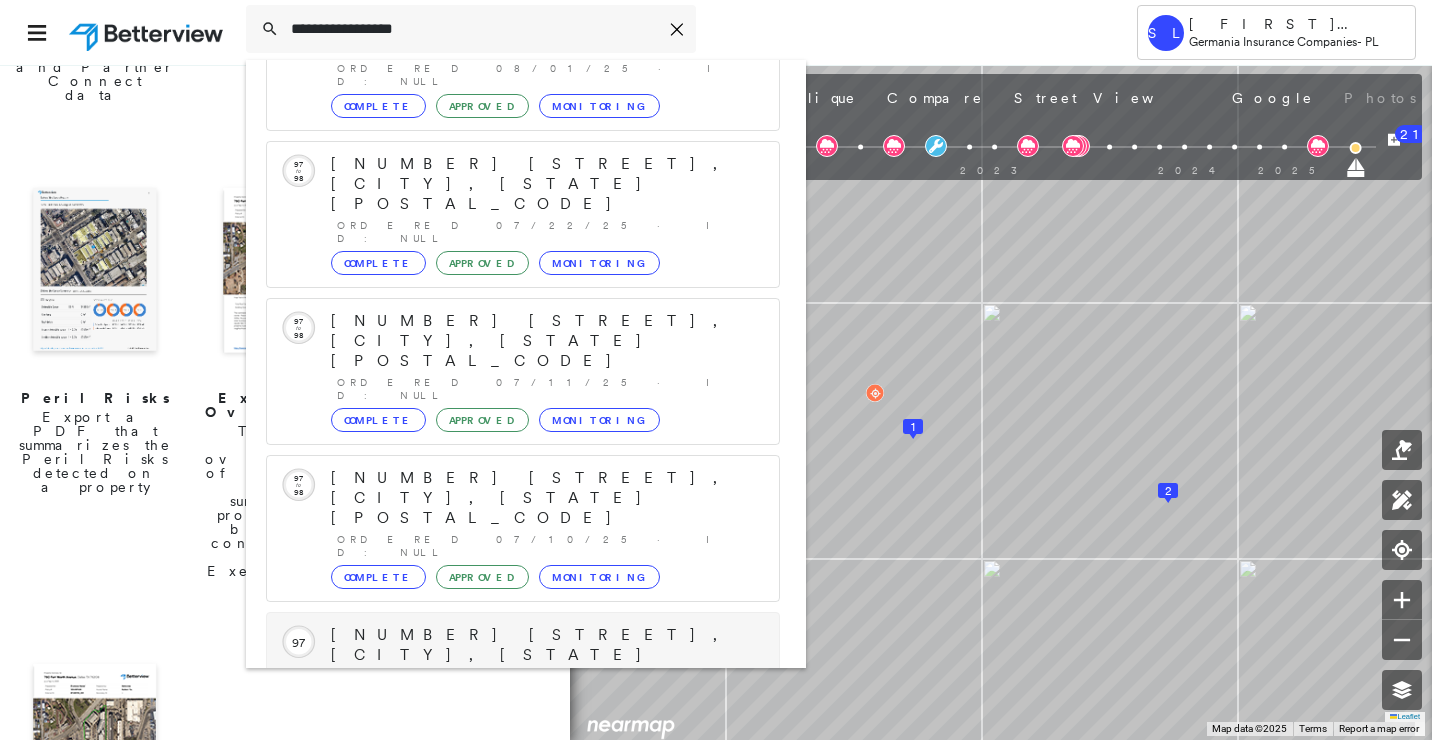 scroll, scrollTop: 213, scrollLeft: 0, axis: vertical 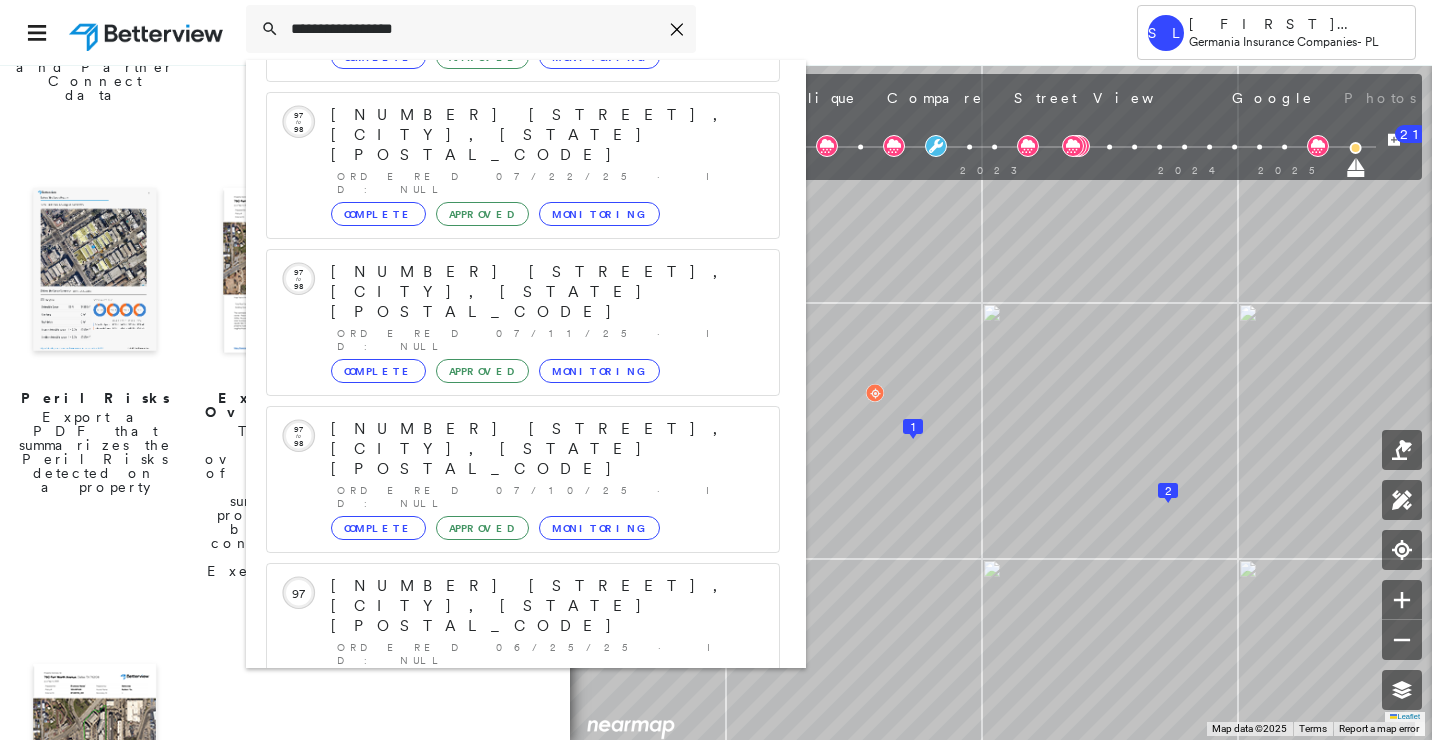 click 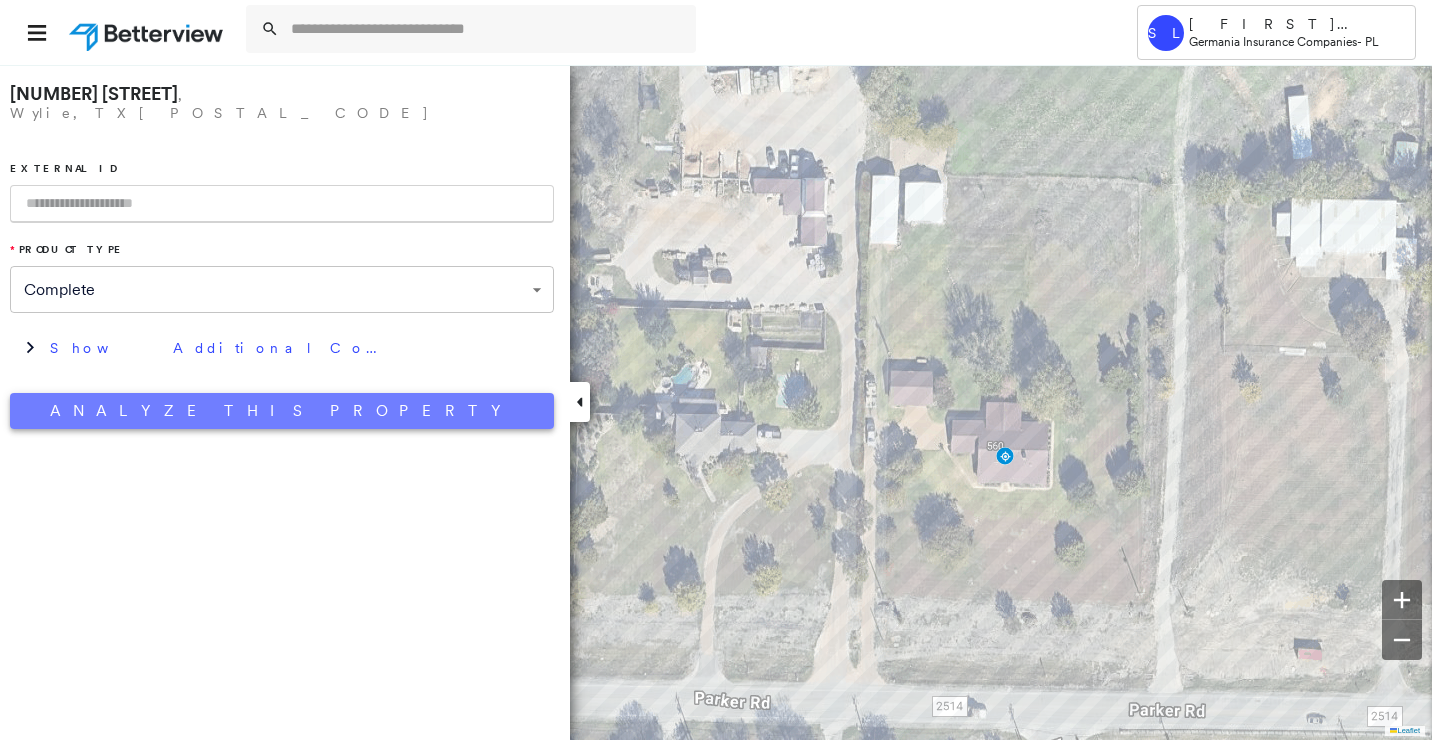 click on "Analyze This Property" at bounding box center (282, 411) 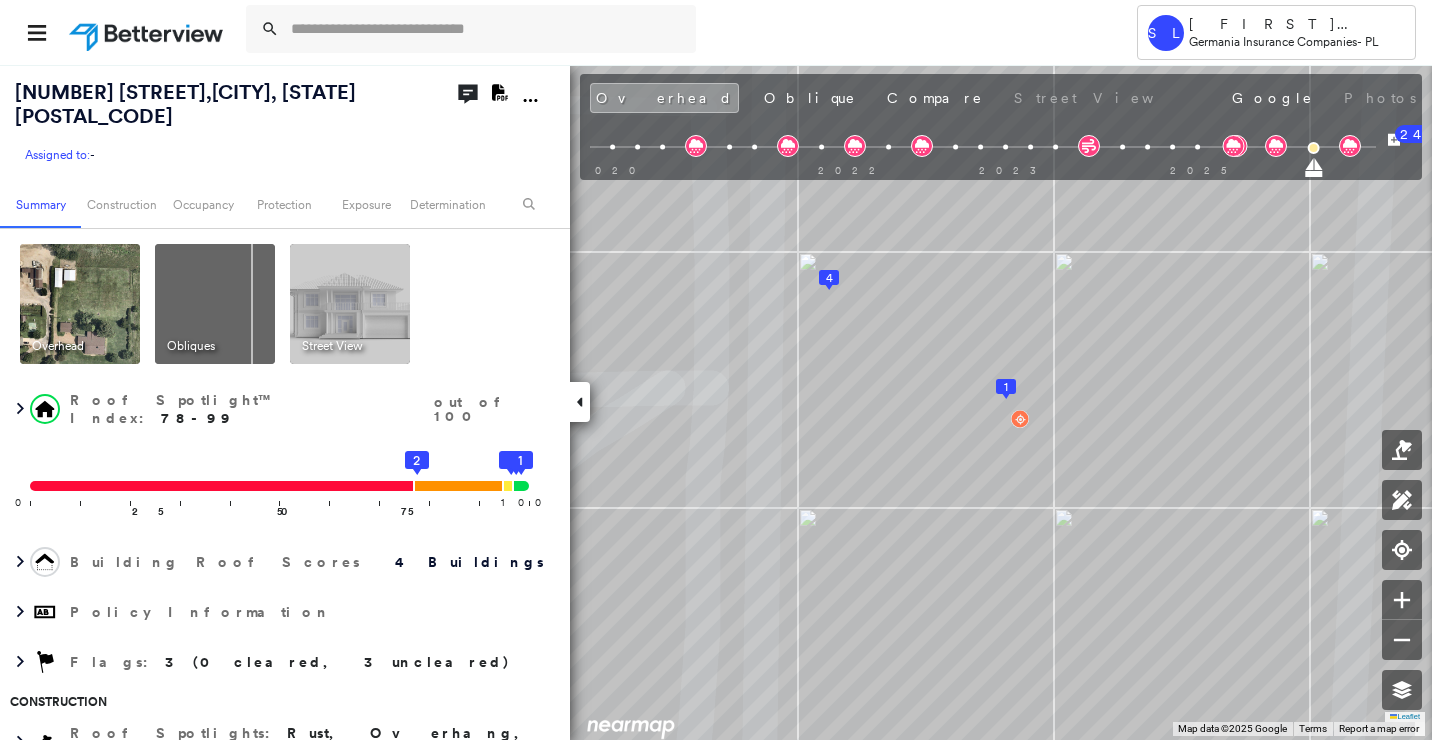 click 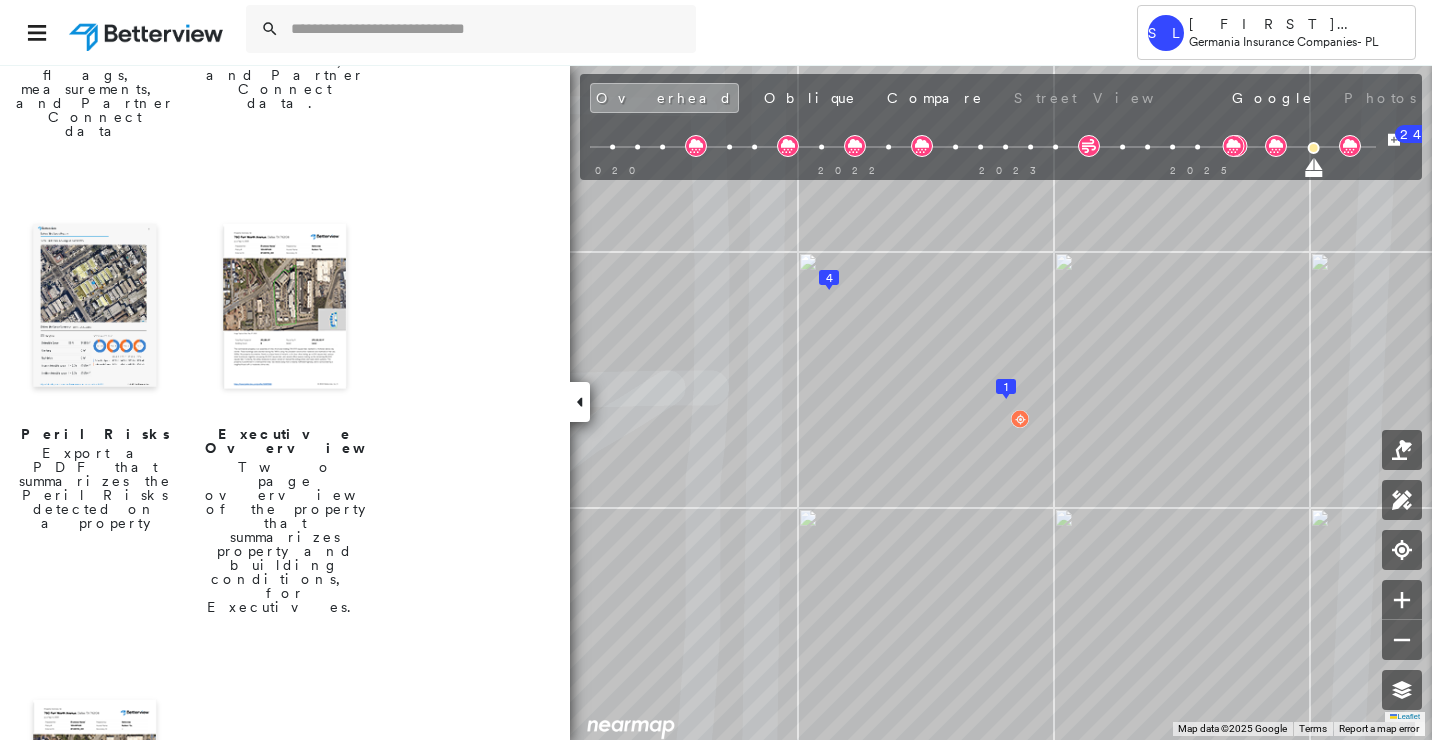 scroll, scrollTop: 652, scrollLeft: 0, axis: vertical 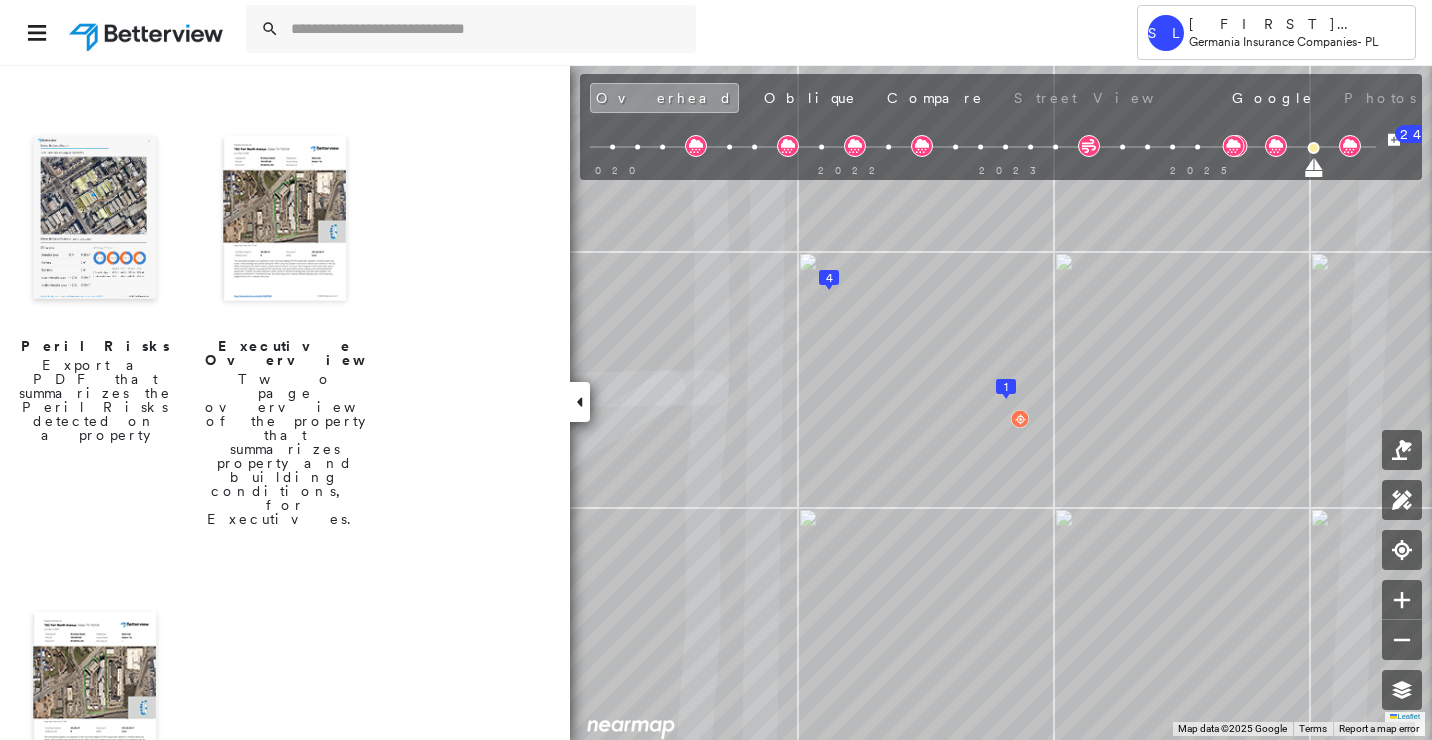 click at bounding box center [95, 696] 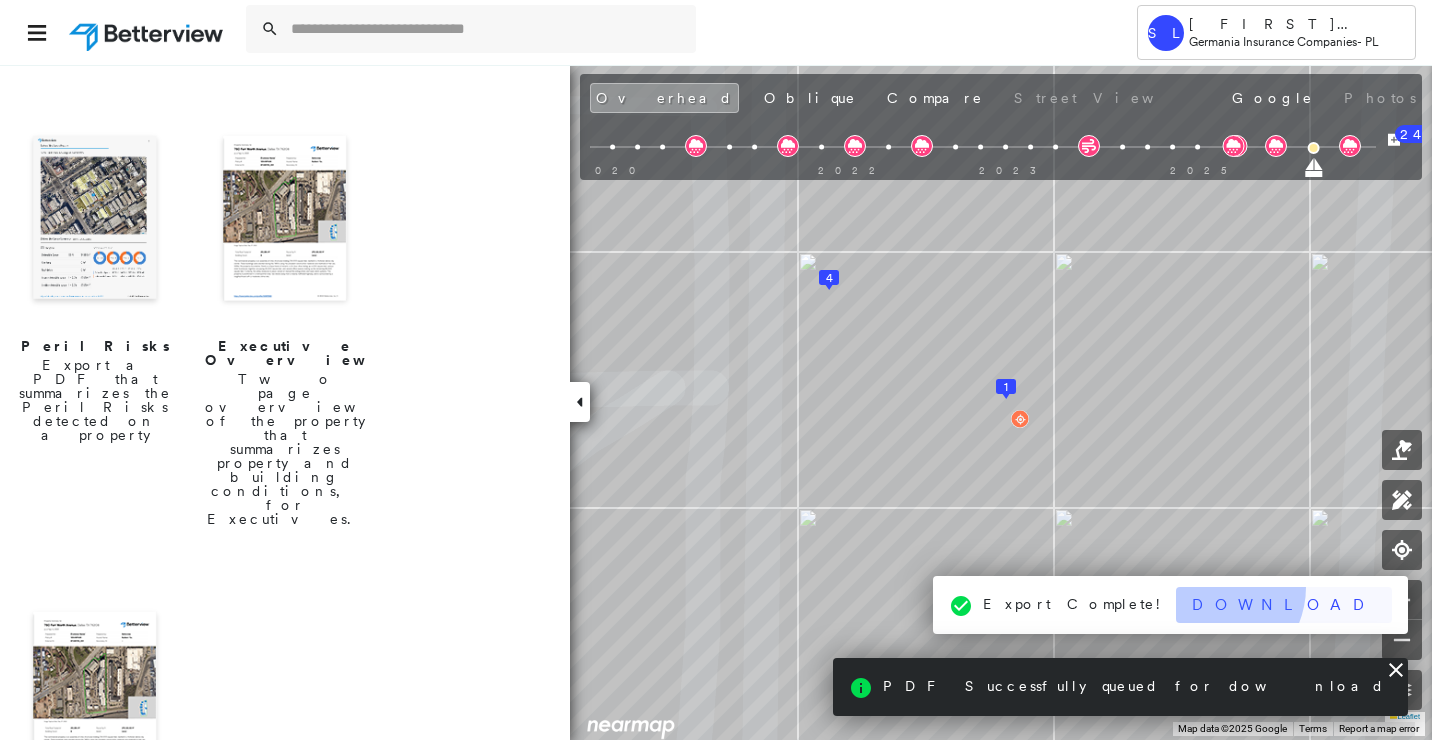 click on "Download" at bounding box center (1284, 605) 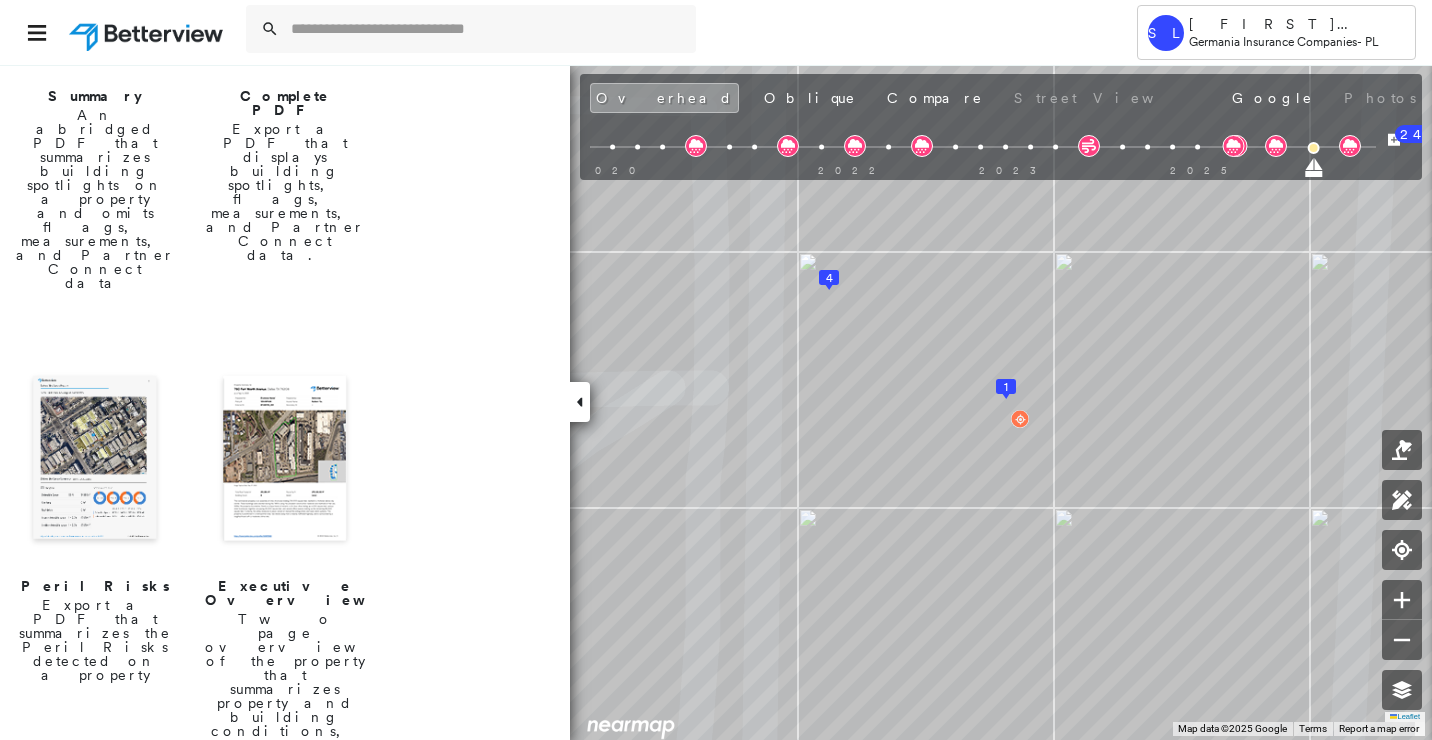 scroll, scrollTop: 252, scrollLeft: 0, axis: vertical 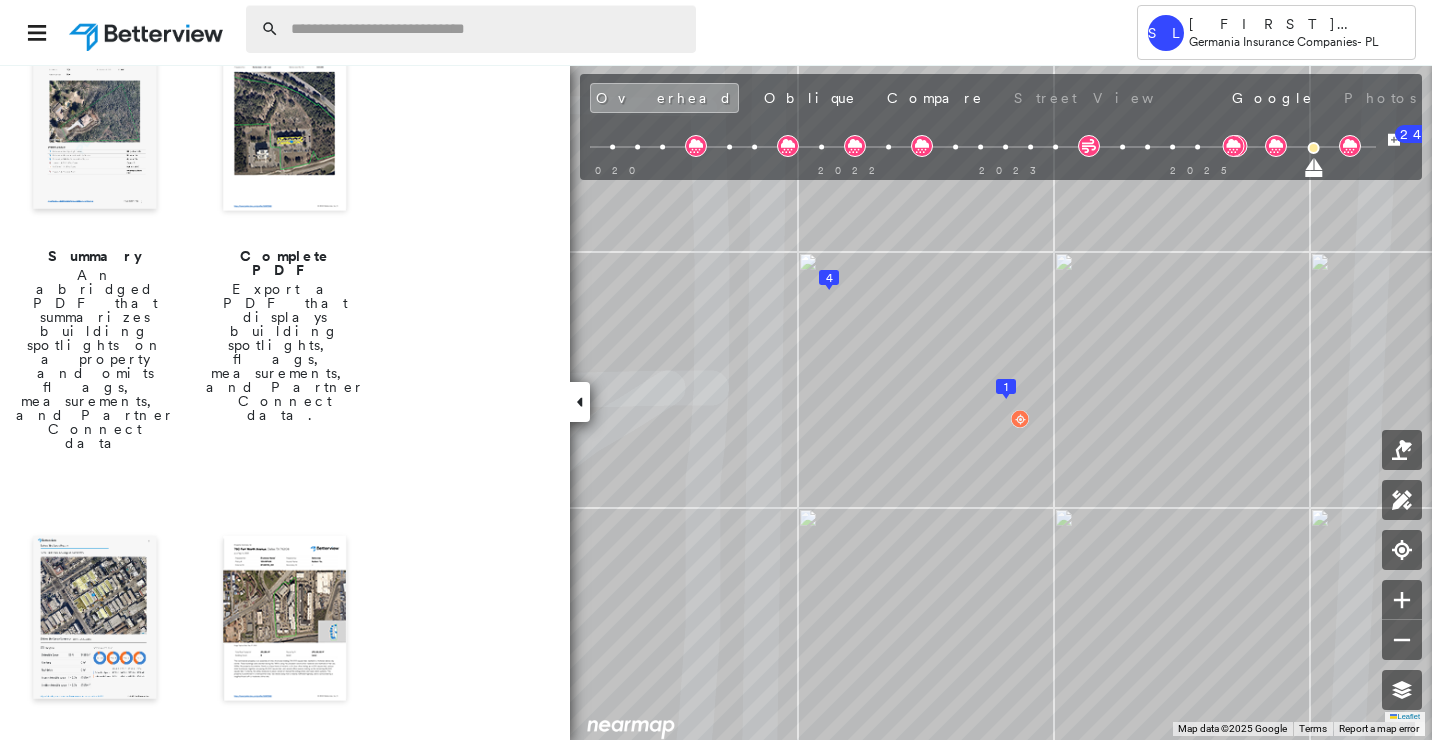 click at bounding box center (487, 29) 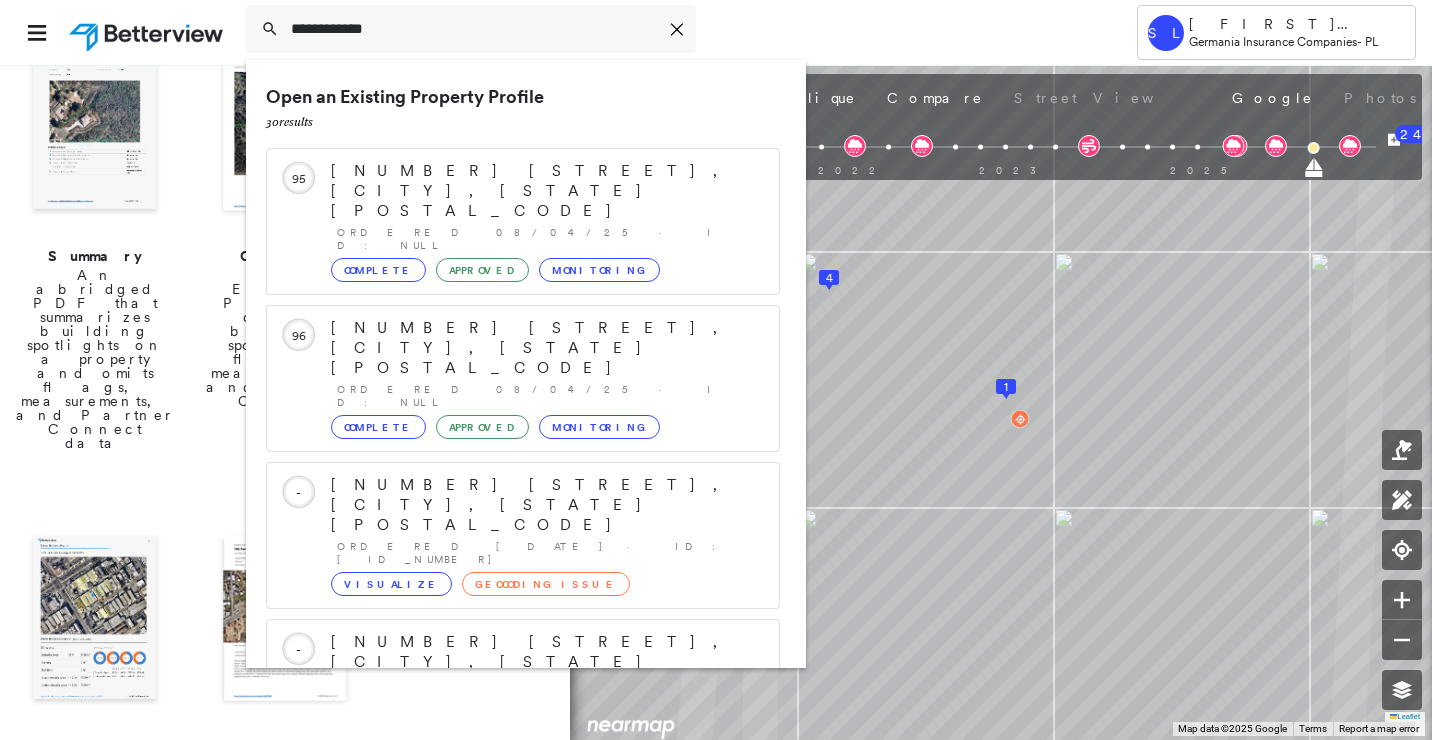 scroll, scrollTop: 213, scrollLeft: 0, axis: vertical 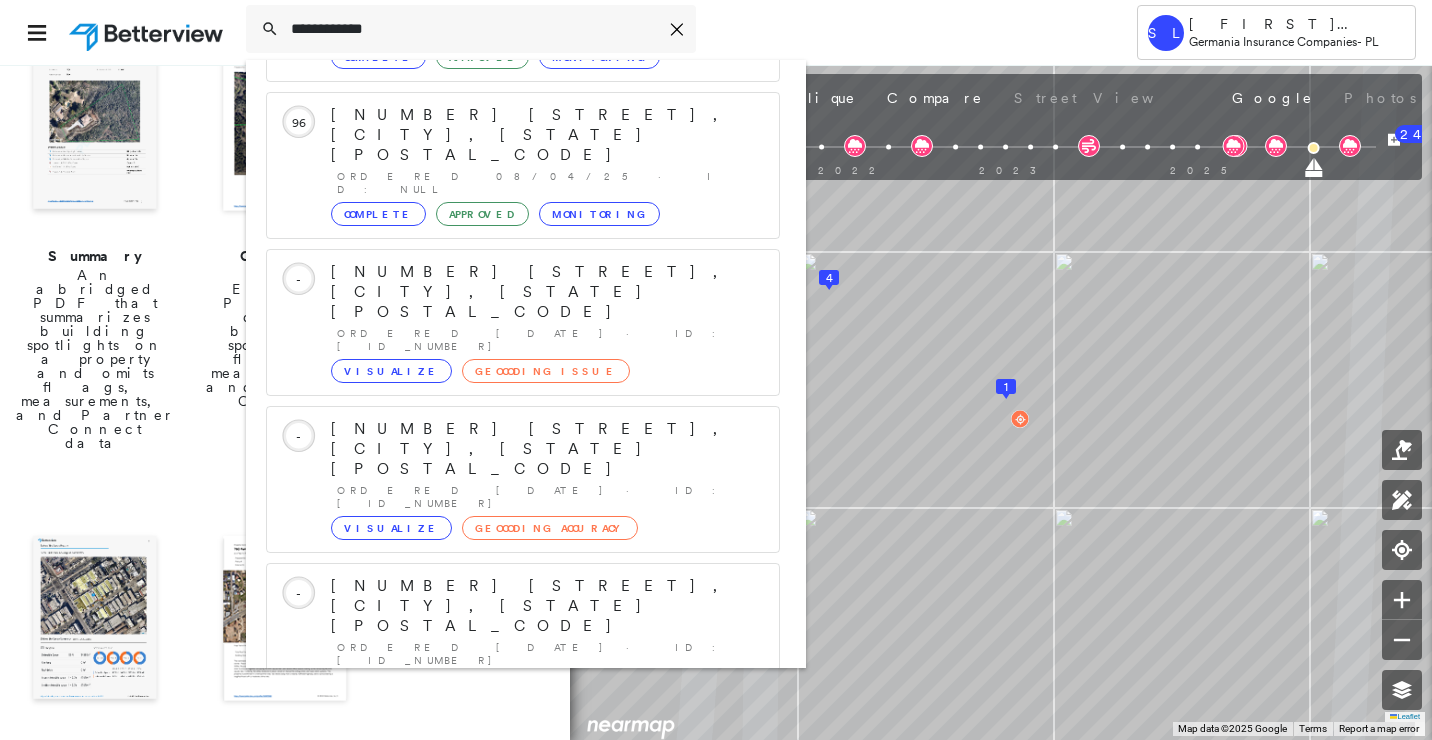type on "**********" 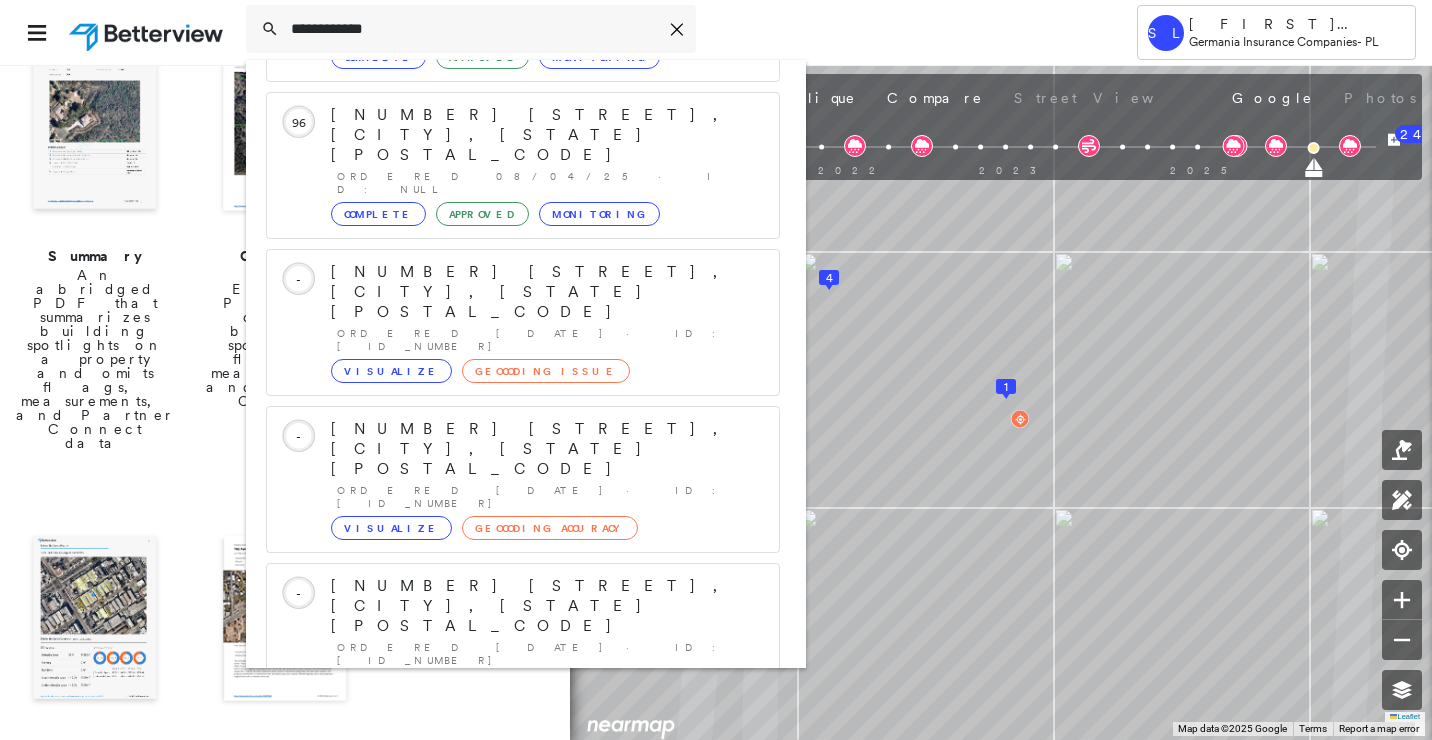 click 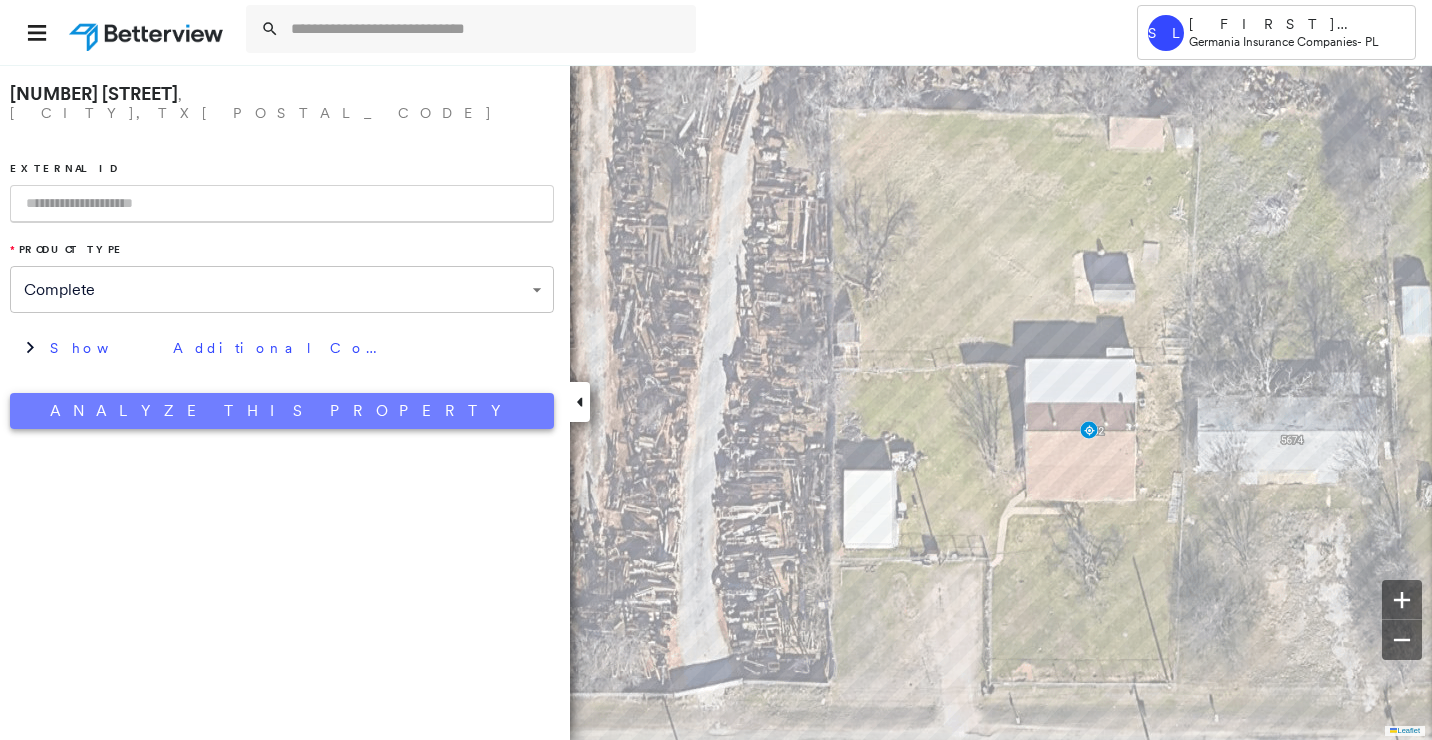 click on "Analyze This Property" at bounding box center (282, 411) 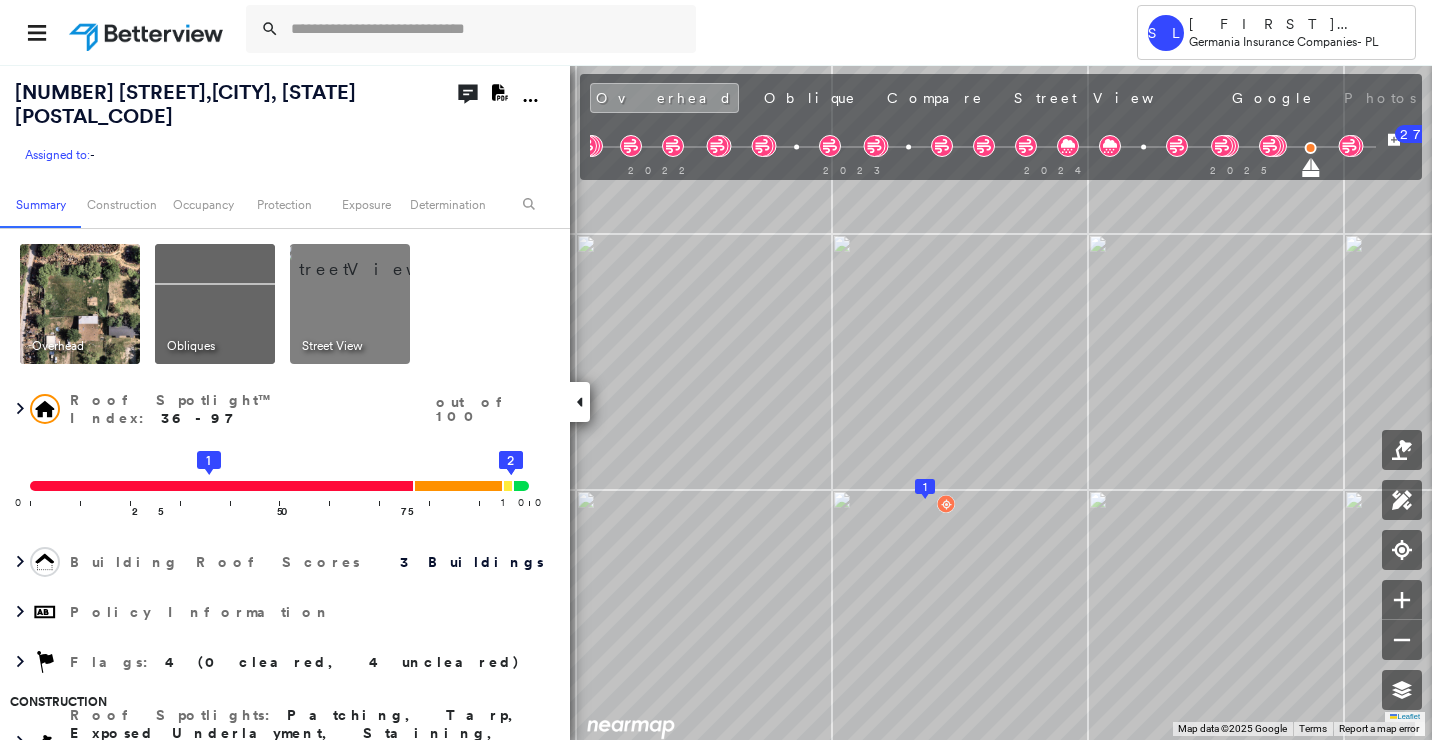 click on "Download PDF Report" 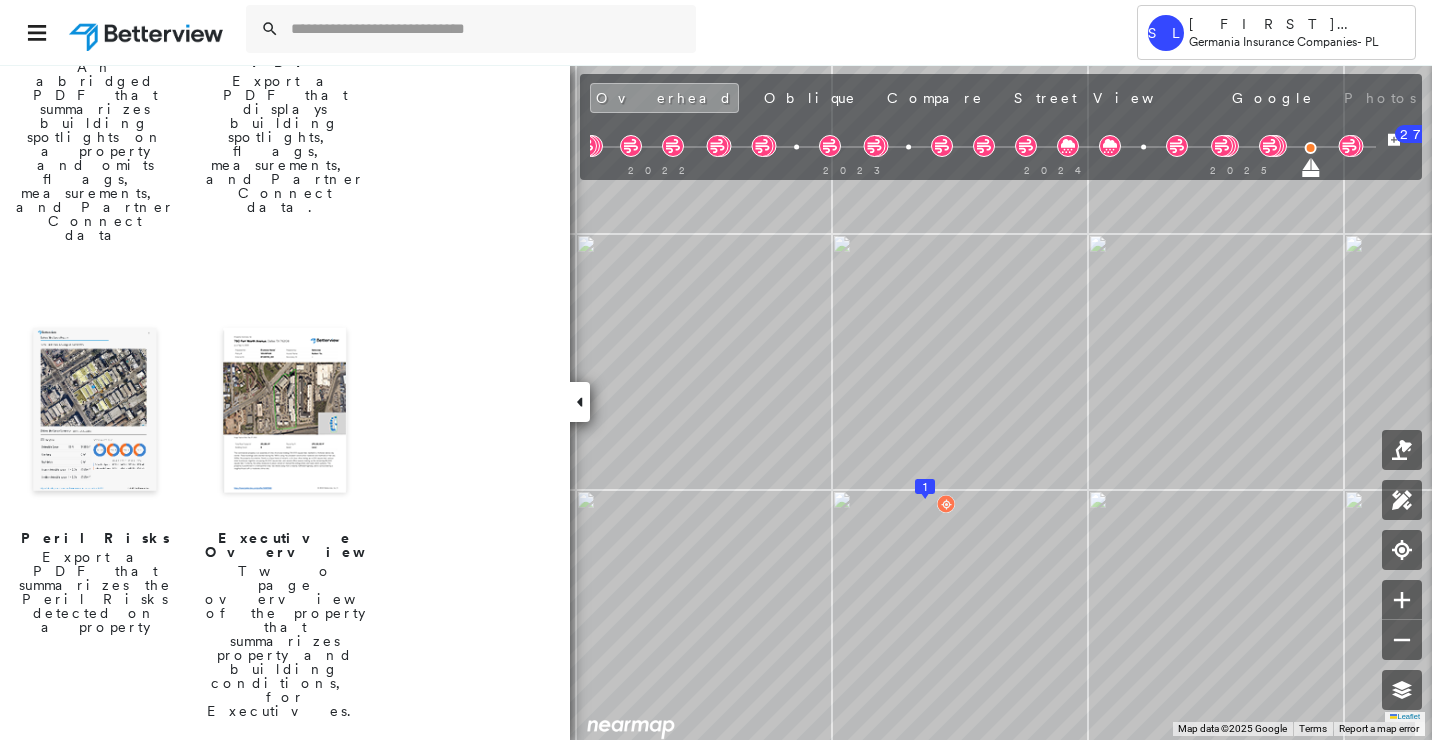 scroll, scrollTop: 600, scrollLeft: 0, axis: vertical 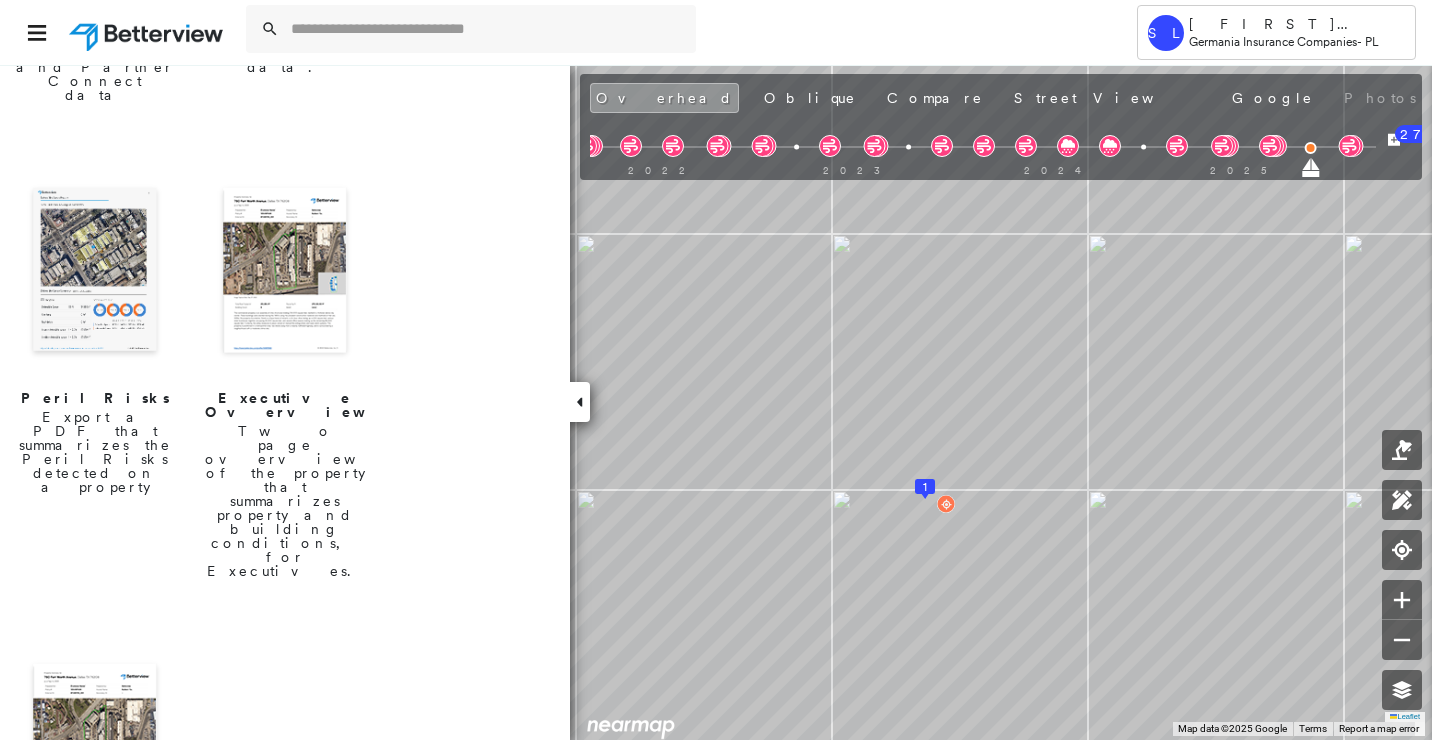 click at bounding box center [95, 748] 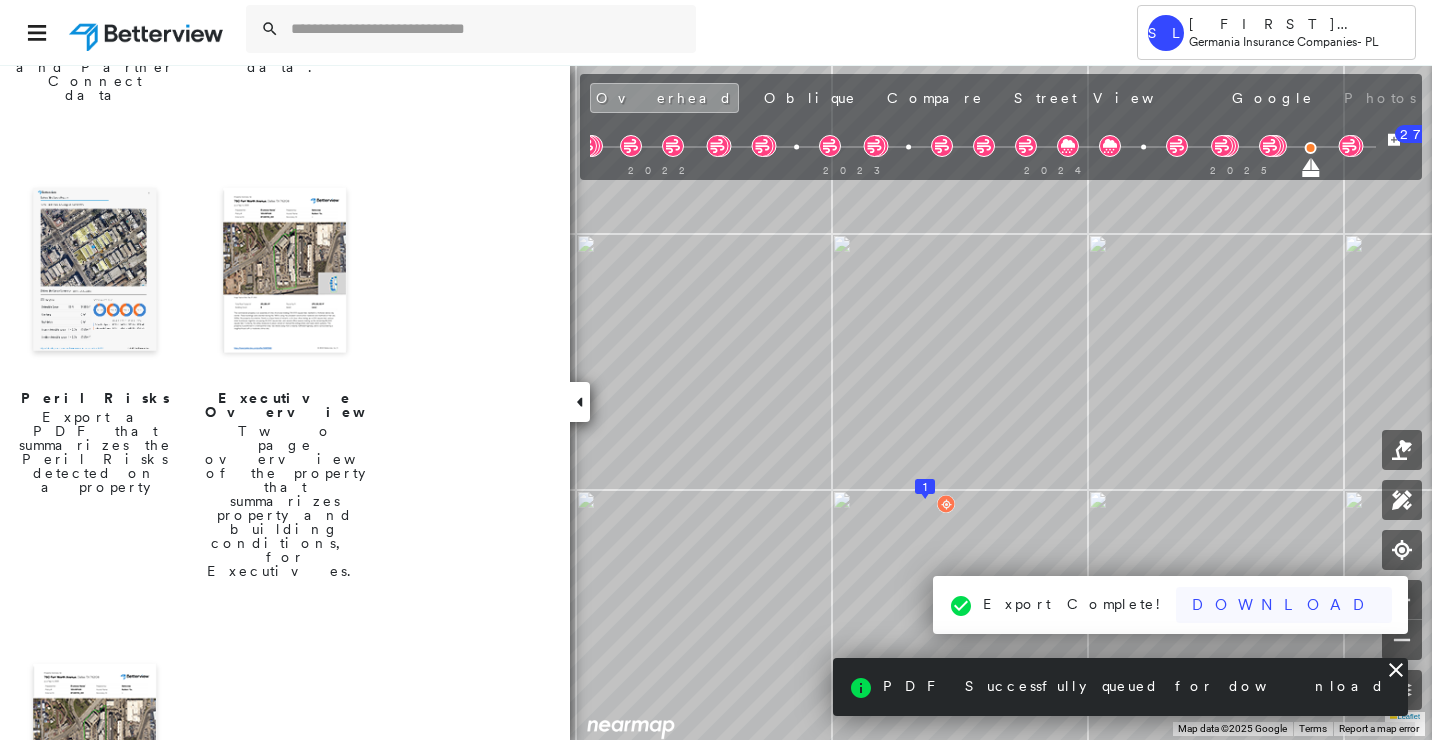click on "Download" at bounding box center (1284, 605) 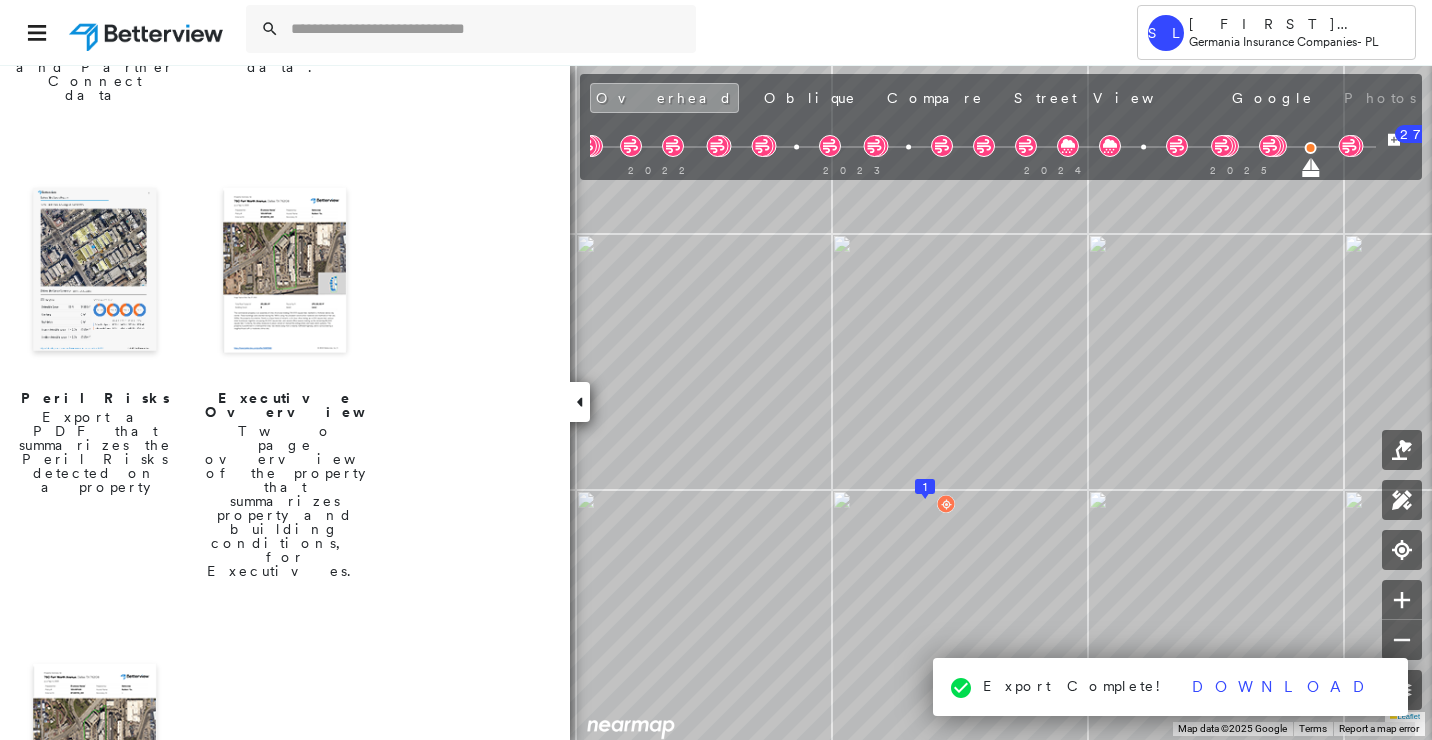 click at bounding box center (580, 402) 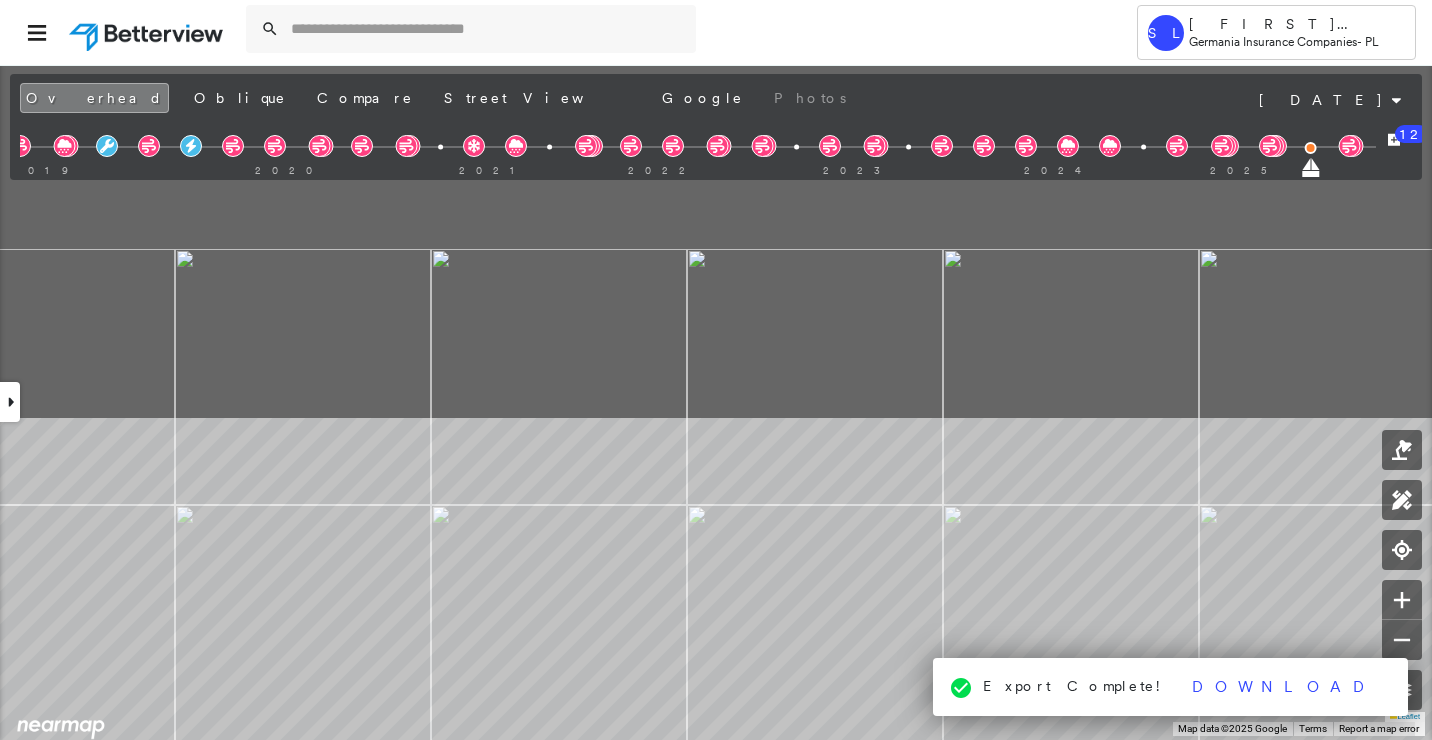 click on "Tower SL [FIRST] [LAST] Germania Insurance Companies  -   PL [NUMBER] [STREET] ,  [CITY], [STATE] [POSTAL_CODE] Assigned to:  - Assigned to:  - Assigned to:  - Open Comments Download PDF Report Summary Construction Occupancy Protection Exposure Determination Overhead Obliques Street View Roof Spotlight™ Index :  36-97 out of 100 0 100 25 50 1 75 3 2 Building Roof Scores 3 Buildings Policy Information Flags :  4 (0 cleared, 4 uncleared) Construction Roof Spotlights :  Patching, Tarp, Exposed Underlayment, Staining, Tile or Shingle Staining and 4 more Property Features :  Car, Junk and Wreckage, Fire Pit, Road (Drivable Surface), Concrete Area and 4 more Roof Age :  All Buildings greater than 5 years old. 1 Building 1 :  5+ years 2 Building 2 :  5+ years 3 Building 3 :  5+ years Roof Size & Shape :  3 buildings  BuildZoom - Building Permit Data and Analysis Occupancy Place Detail National Registry of Historic Places Protection US Fire Administration: Nearest Fire Stations Exposure Fire Path FEMA Risk Index Wind 2   5 3" at bounding box center (716, 370) 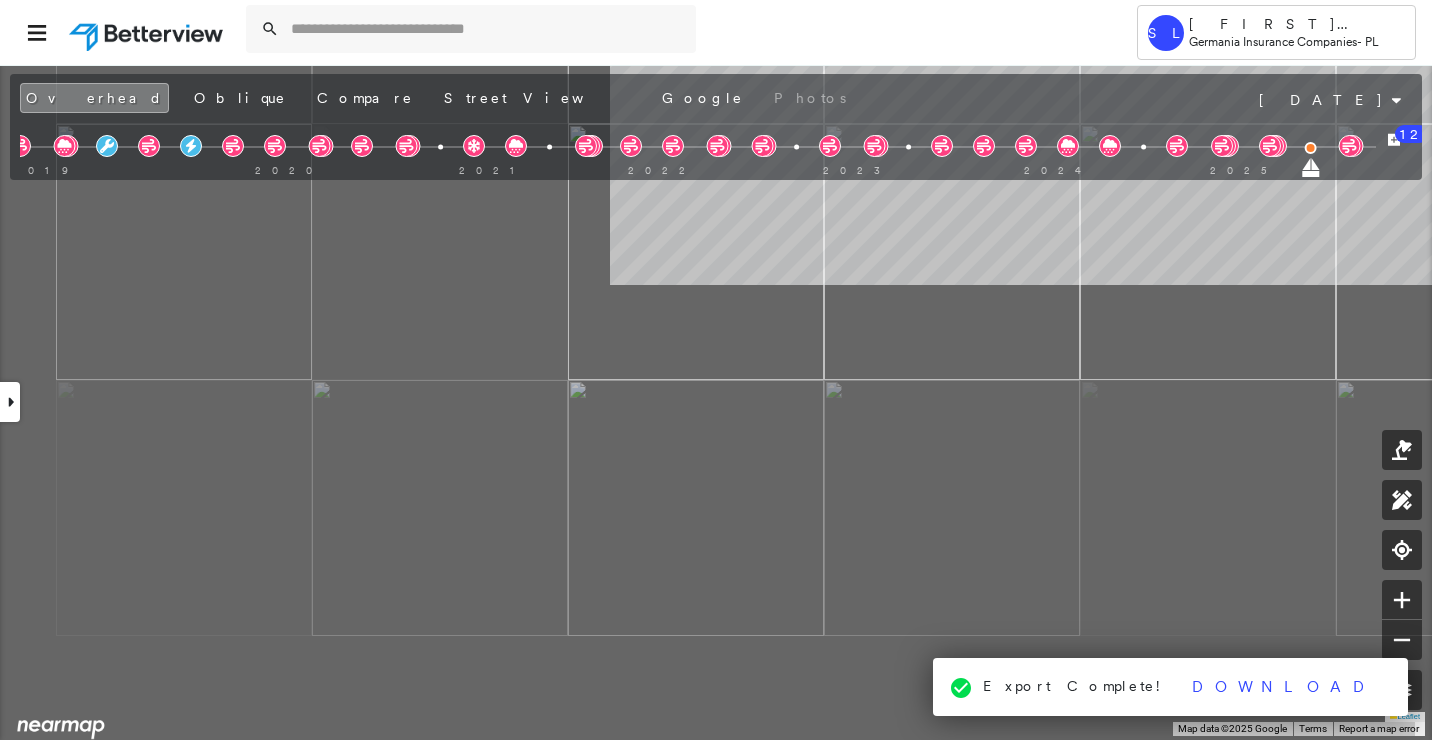 click on "Policy Information Flags :  4 (0 cleared, 4 uncleared) Construction Roof Spotlights :  Patching, Tarp, Exposed Underlayment, Staining, Tile or Shingle Staining and 4 more Property Features :  Car, Junk and Wreckage, Fire Pit, Road (Drivable Surface), Concrete Area and 4 more Roof Age :  All Buildings greater than 5 years old. 1 Building 1 :  5+ years 2 Building 2 :  5+ years 3 Building 3 :  5+ years Roof Size & Shape :  3 buildings  BuildZoom - Building Permit Data and Analysis Occupancy Place Detail National Registry of Historic Places Protection US Fire Administration: Nearest Fire Stations Exposure Fire Path FEMA Risk Index Wind Claim Predictor: More Risky 2   out of  5 Wildfire Regional Hazard:" at bounding box center [716, 402] 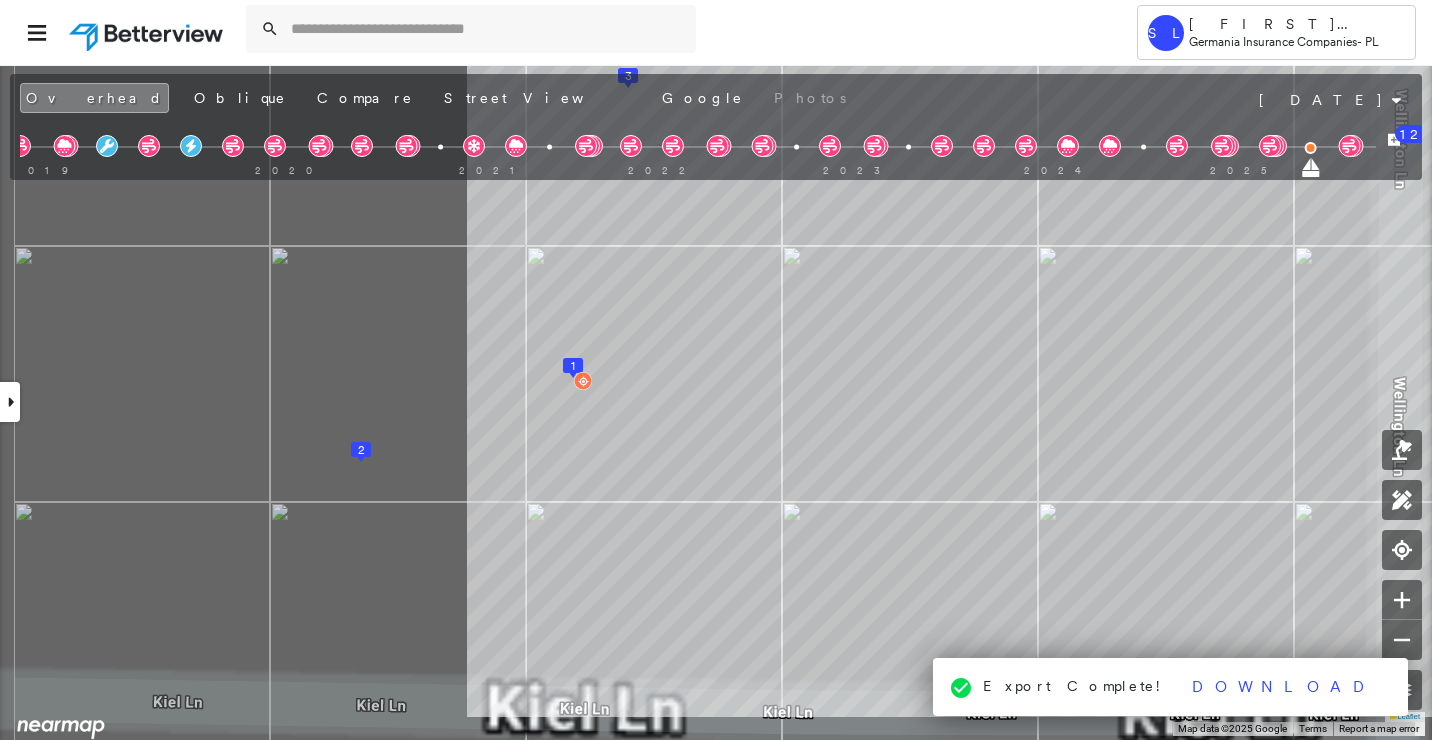 click on "Tower SL [FIRST] [LAST] Germania Insurance Companies  -   PL [NUMBER] [STREET] ,  [CITY], [STATE] [POSTAL_CODE] Assigned to:  - Assigned to:  - Assigned to:  - Open Comments Download PDF Report Summary Construction Occupancy Protection Exposure Determination Overhead Obliques Street View Roof Spotlight™ Index :  36-97 out of 100 0 100 25 50 1 75 3 2 Building Roof Scores 3 Buildings Policy Information Flags :  4 (0 cleared, 4 uncleared) Construction Roof Spotlights :  Patching, Tarp, Exposed Underlayment, Staining, Tile or Shingle Staining and 4 more Property Features :  Car, Junk and Wreckage, Fire Pit, Road (Drivable Surface), Concrete Area and 4 more Roof Age :  All Buildings greater than 5 years old. 1 Building 1 :  5+ years 2 Building 2 :  5+ years 3 Building 3 :  5+ years Roof Size & Shape :  3 buildings  BuildZoom - Building Permit Data and Analysis Occupancy Place Detail National Registry of Historic Places Protection US Fire Administration: Nearest Fire Stations Exposure Fire Path FEMA Risk Index Wind 2   5 3" at bounding box center [716, 370] 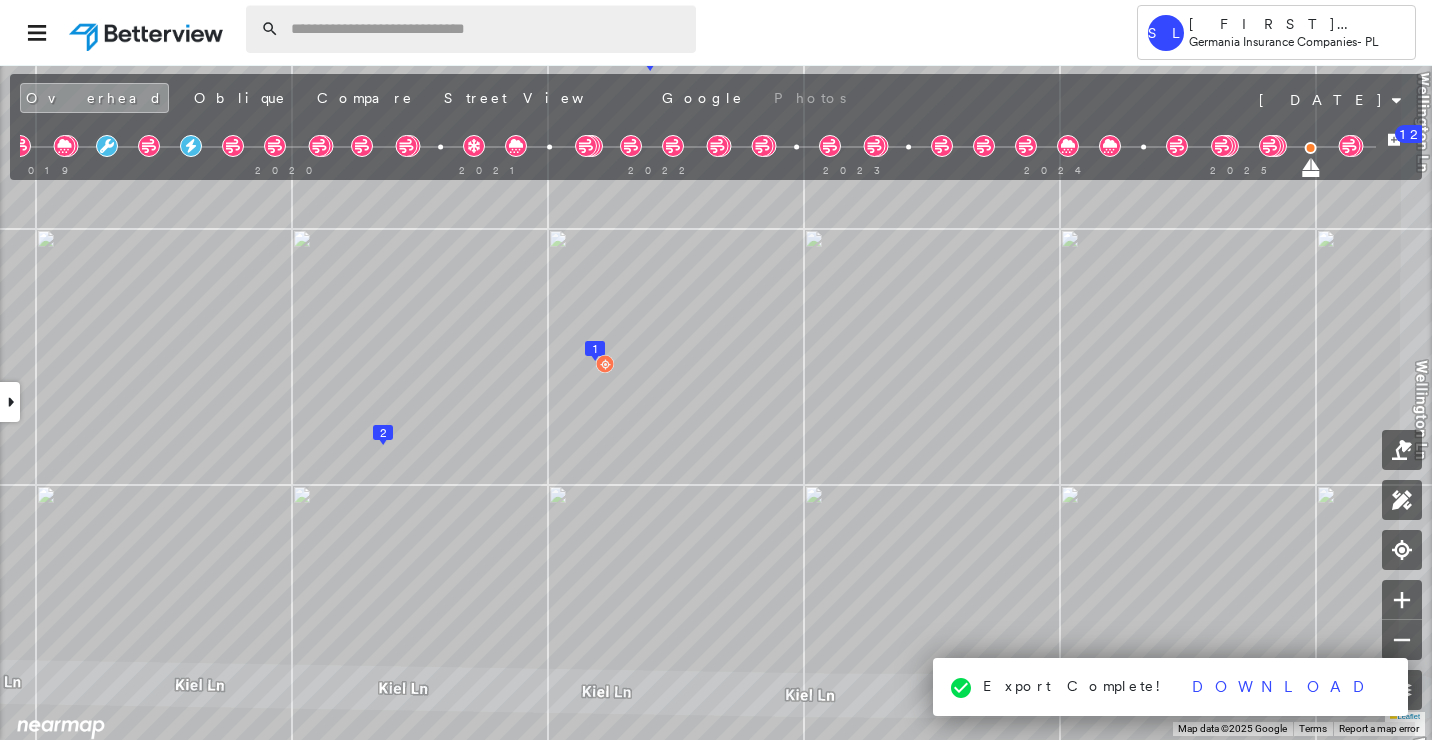click at bounding box center (487, 29) 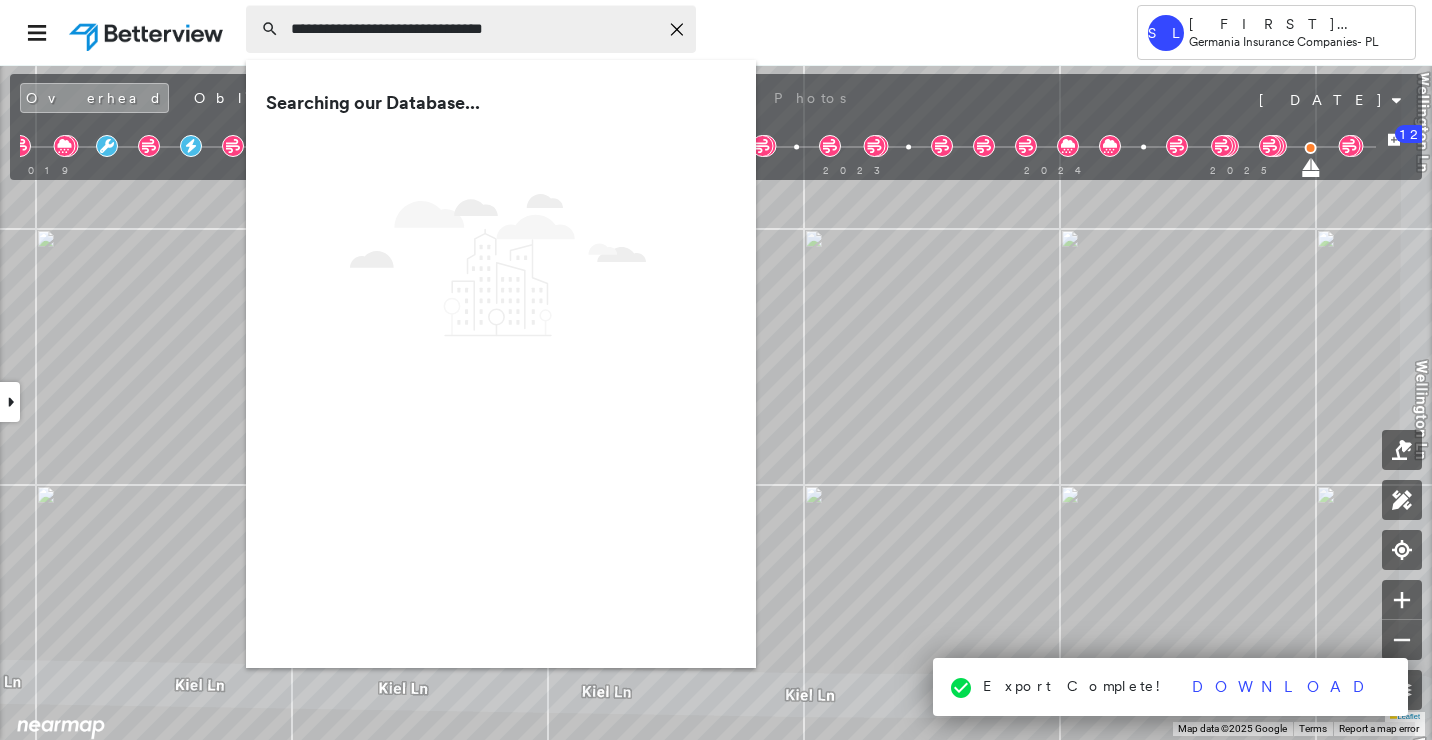 type on "**********" 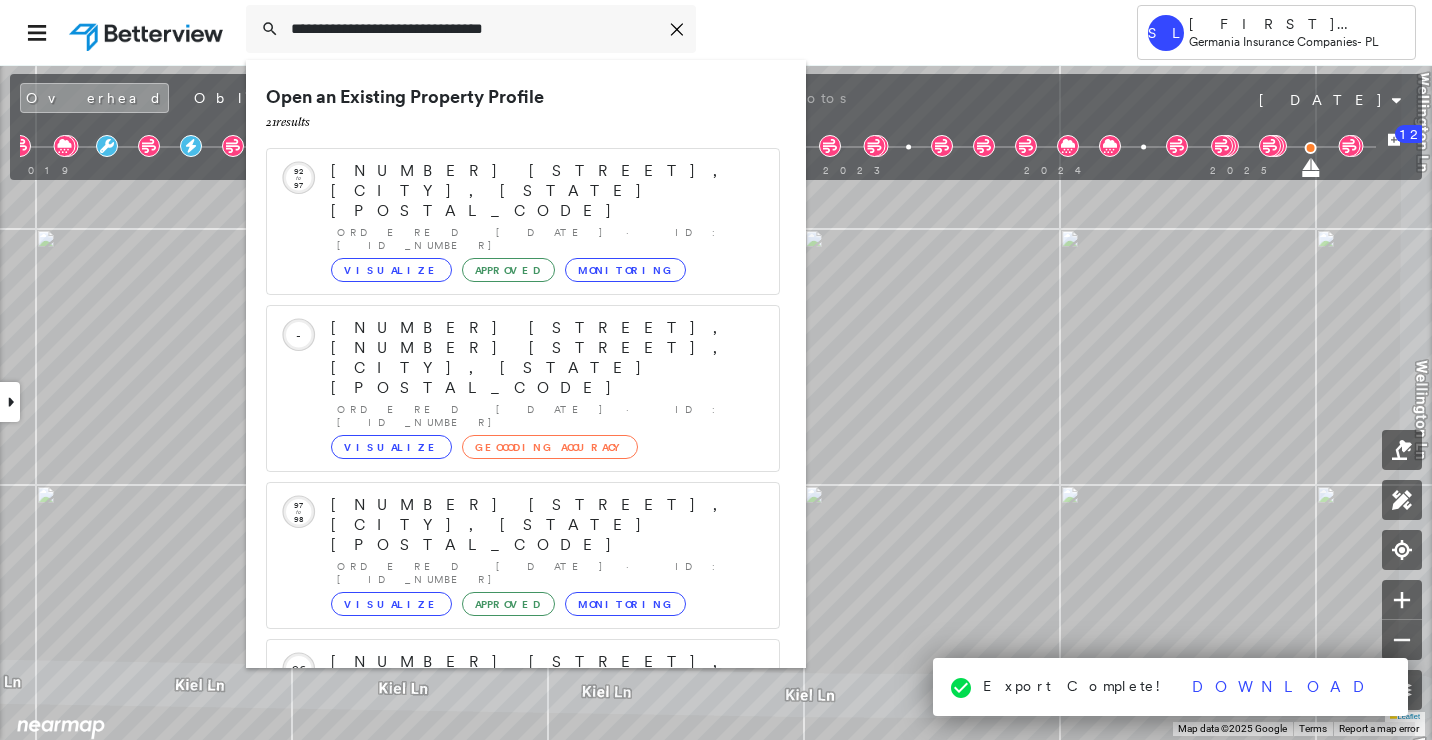 scroll, scrollTop: 213, scrollLeft: 0, axis: vertical 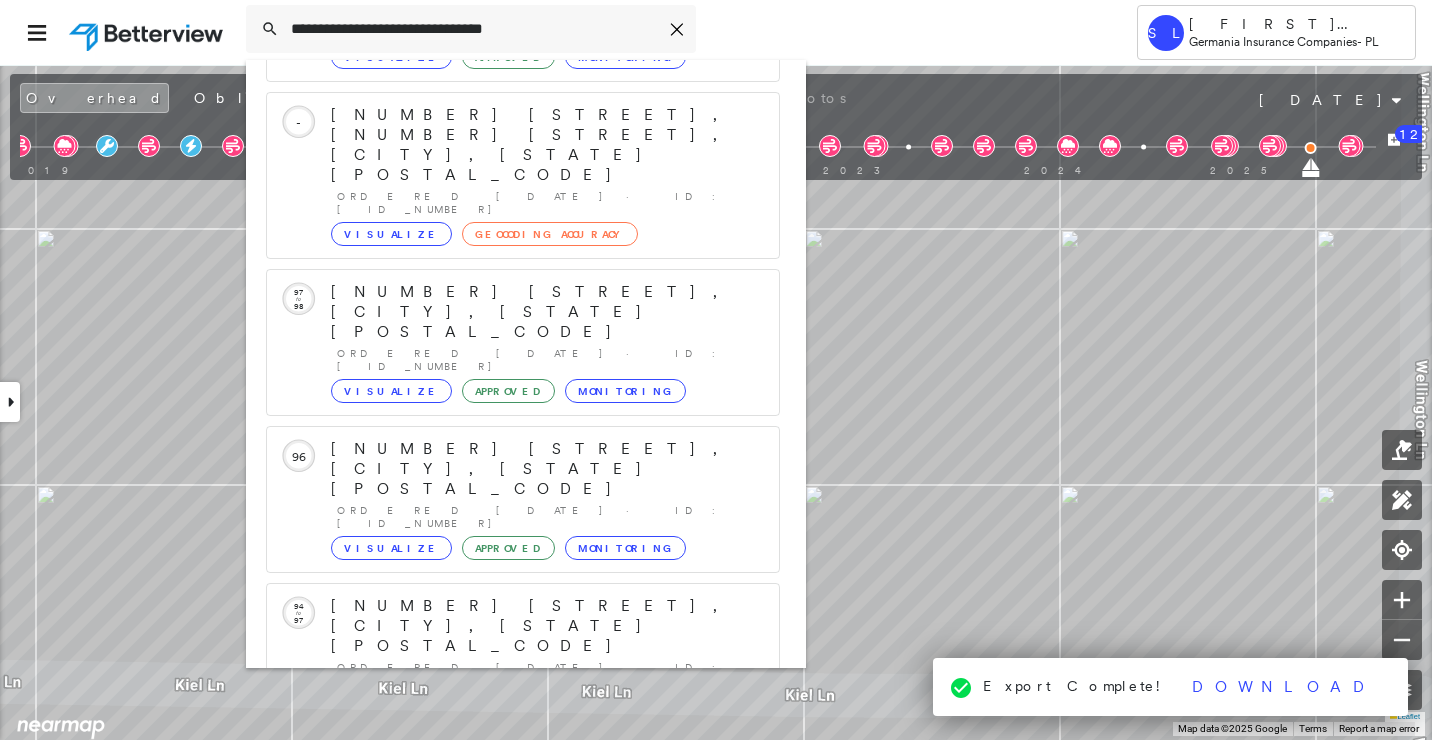 click 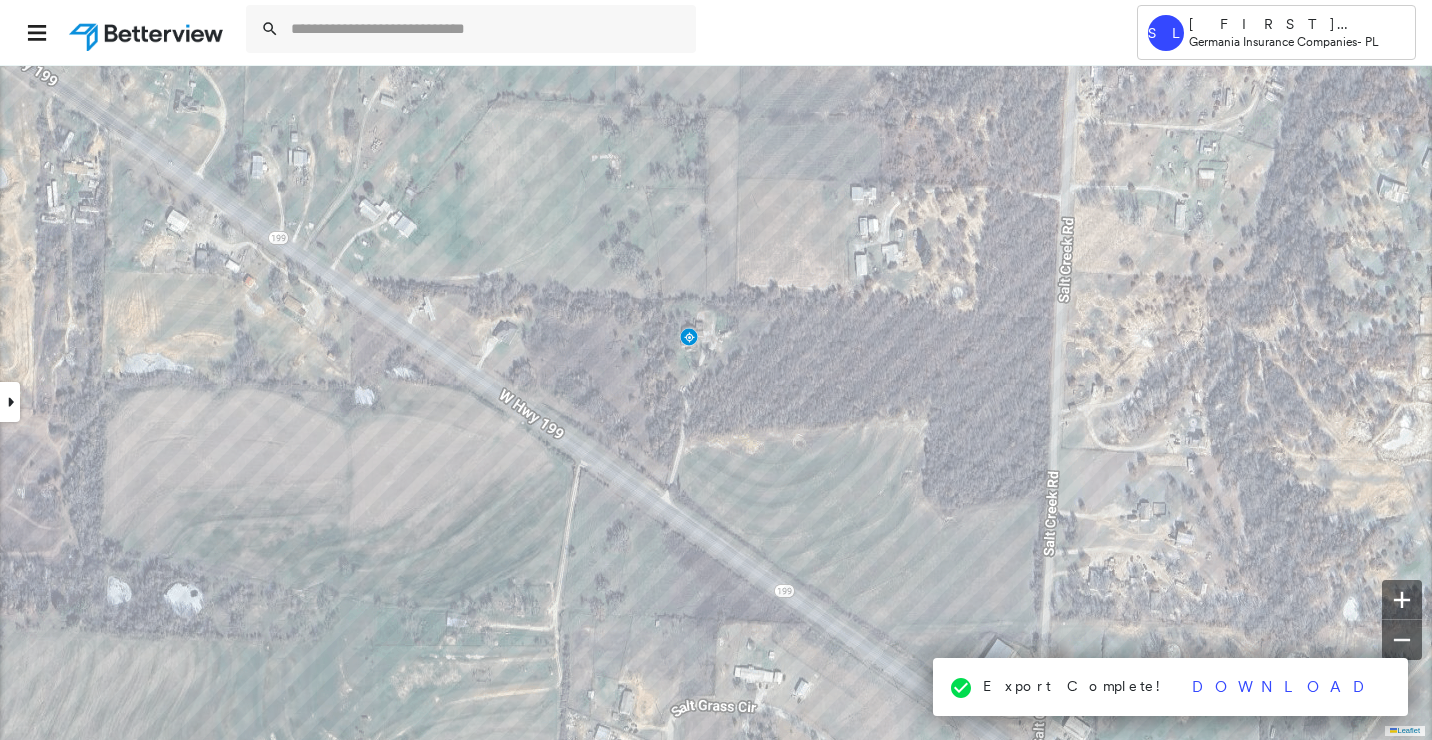 scroll, scrollTop: 0, scrollLeft: 0, axis: both 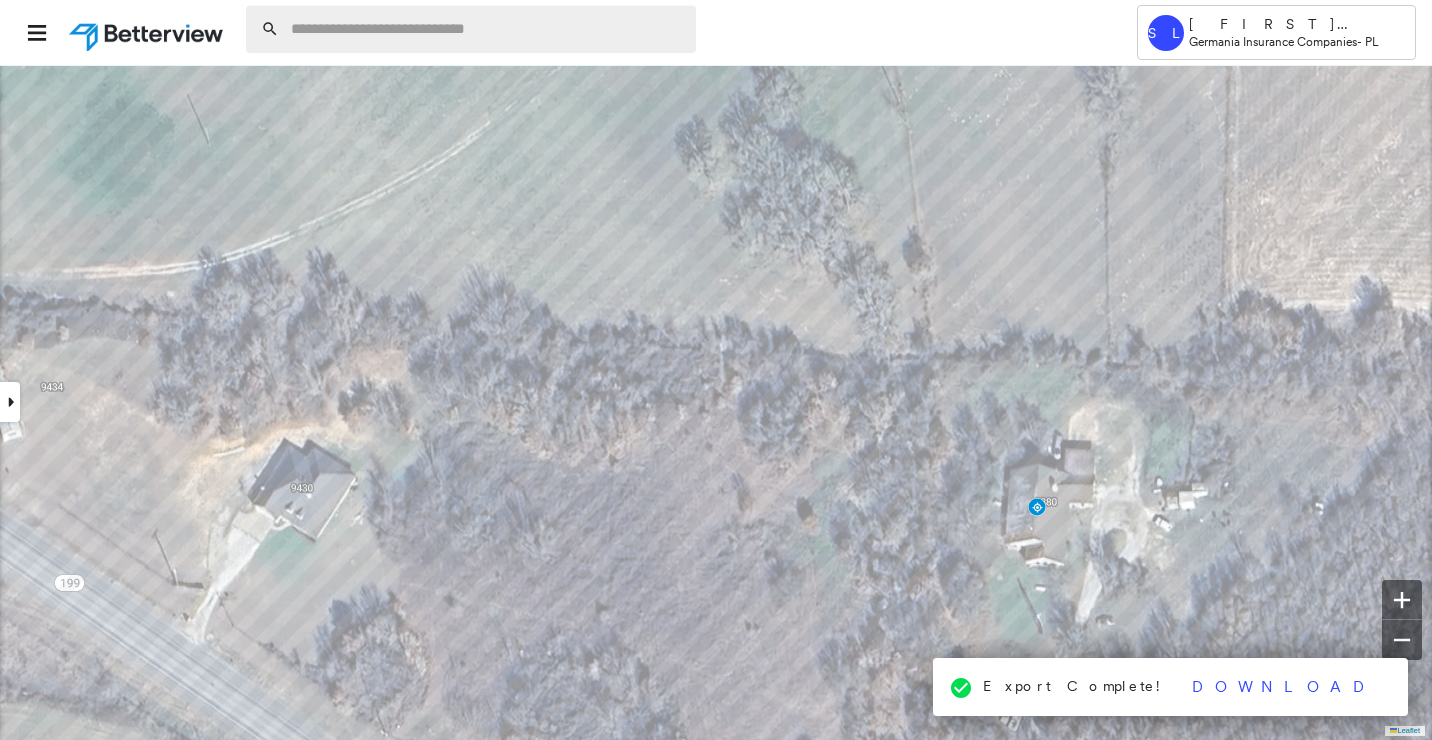 click at bounding box center (487, 29) 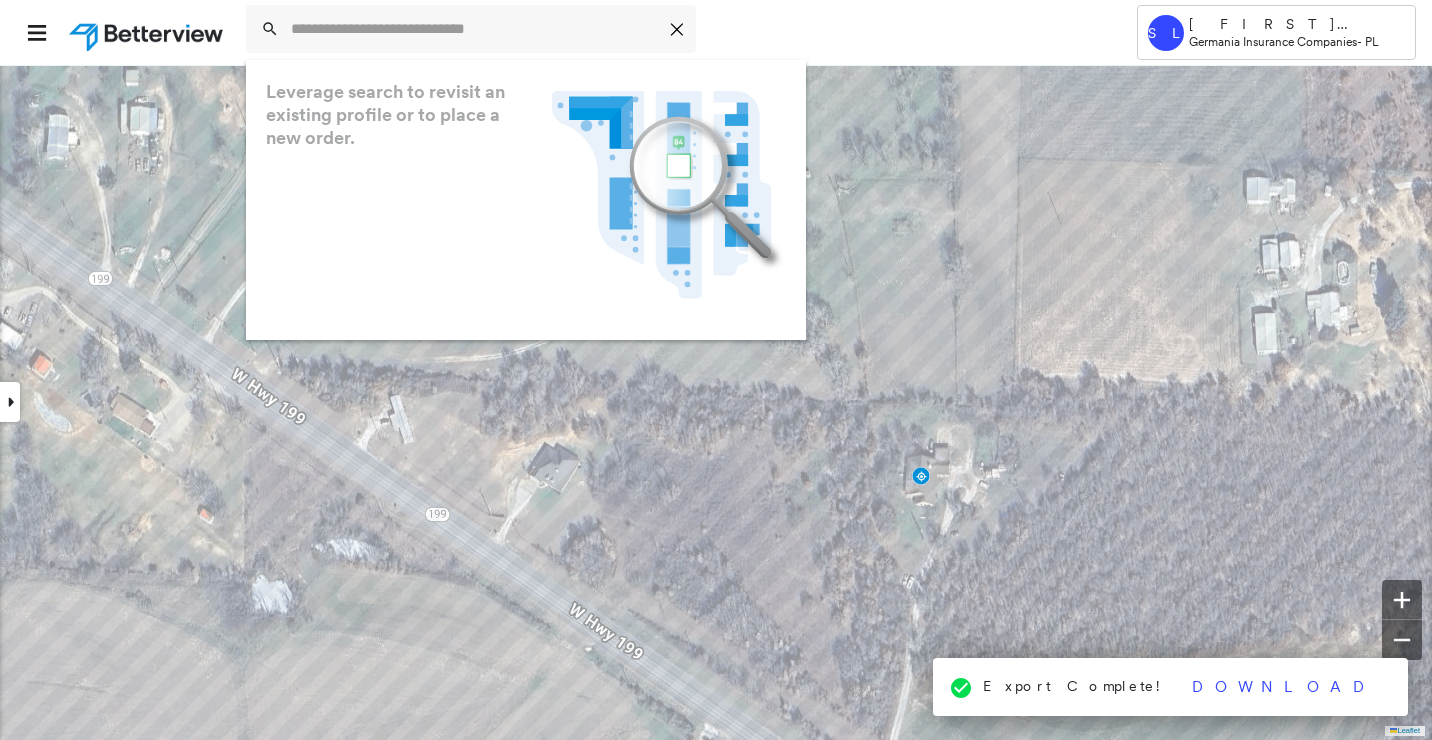 click at bounding box center (10, 402) 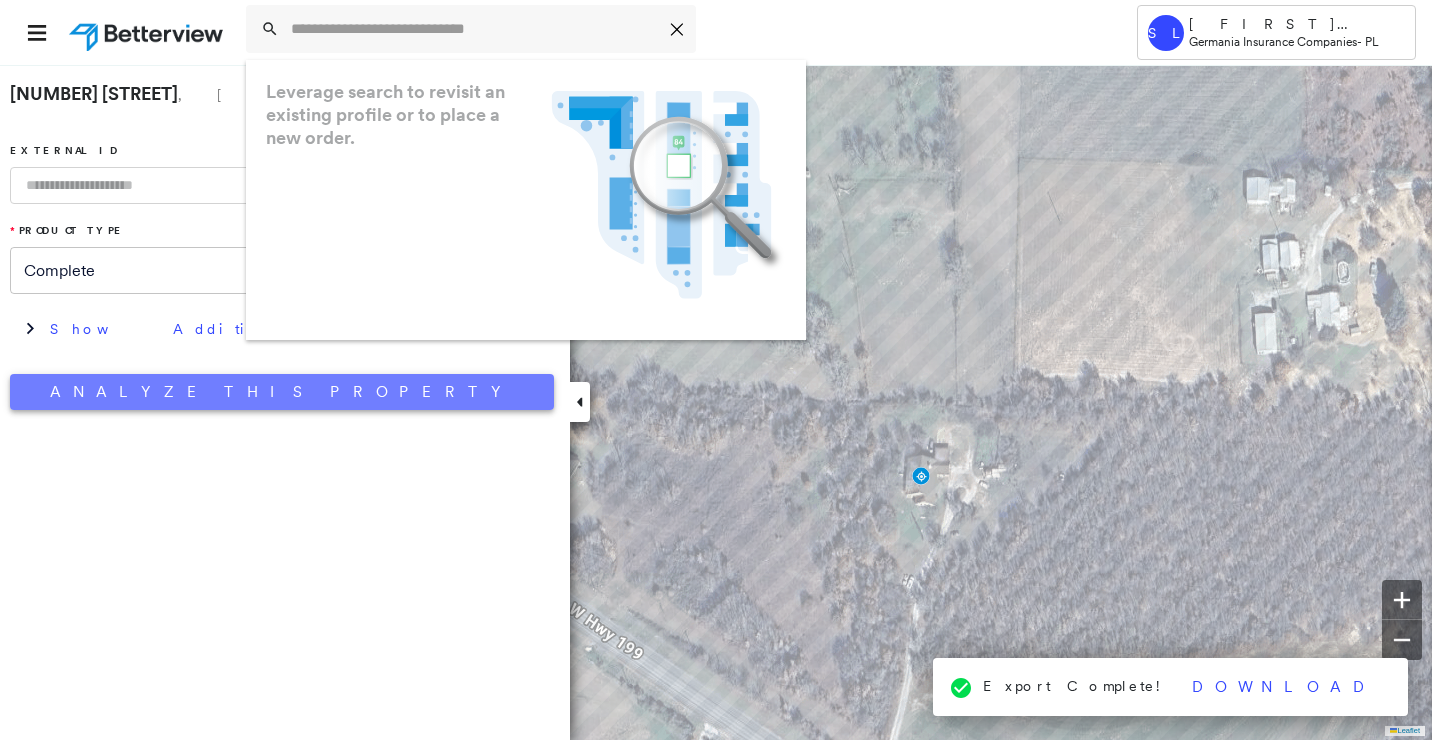 click on "Analyze This Property" at bounding box center [282, 392] 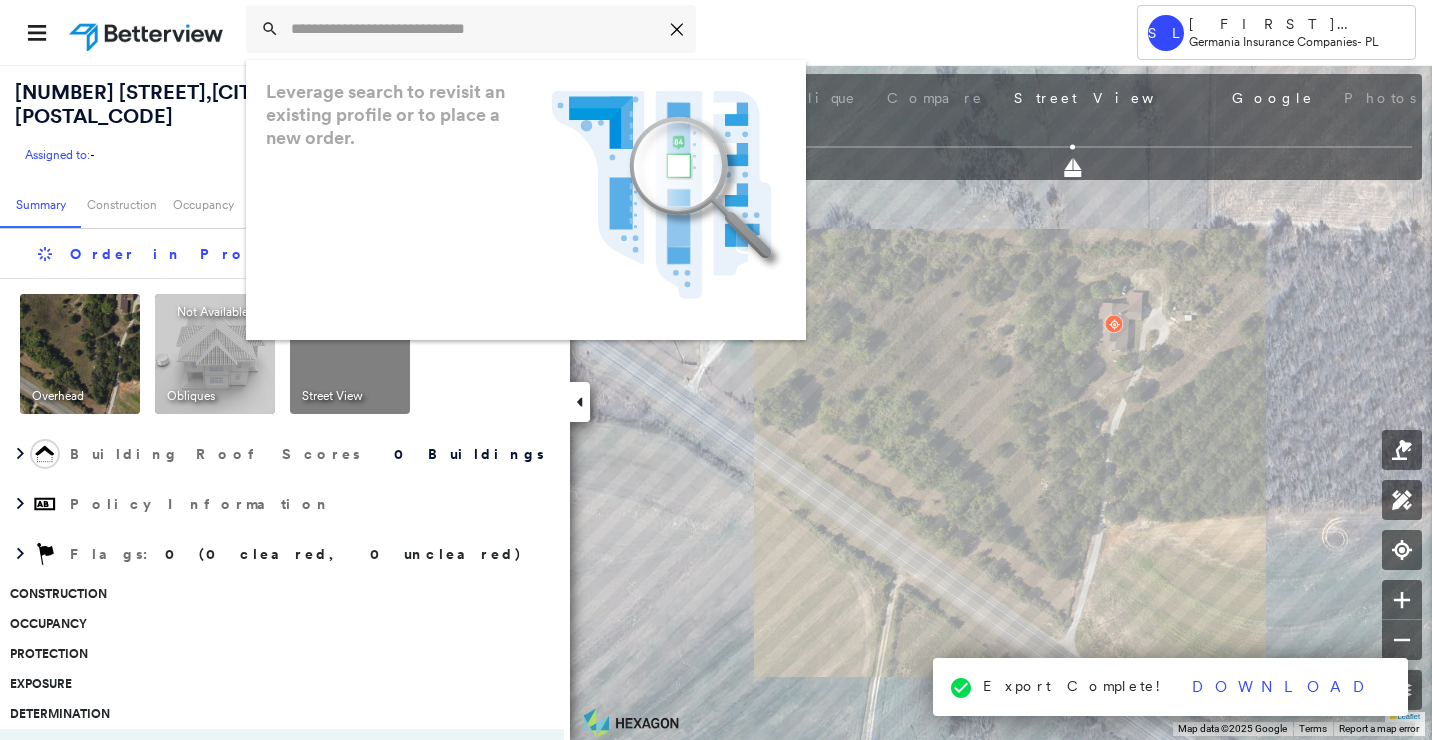 click on "Occupancy" at bounding box center (277, 624) 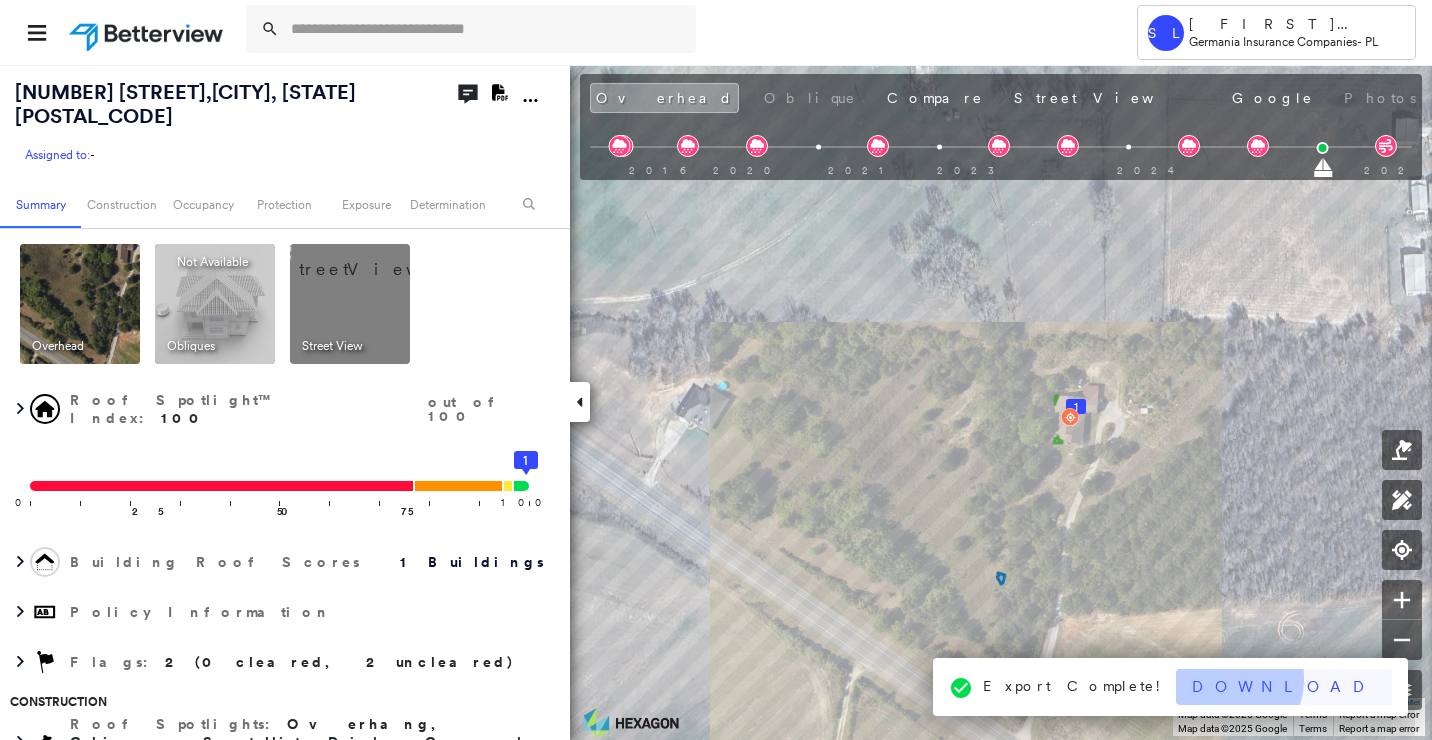 click on "Download" at bounding box center (1284, 687) 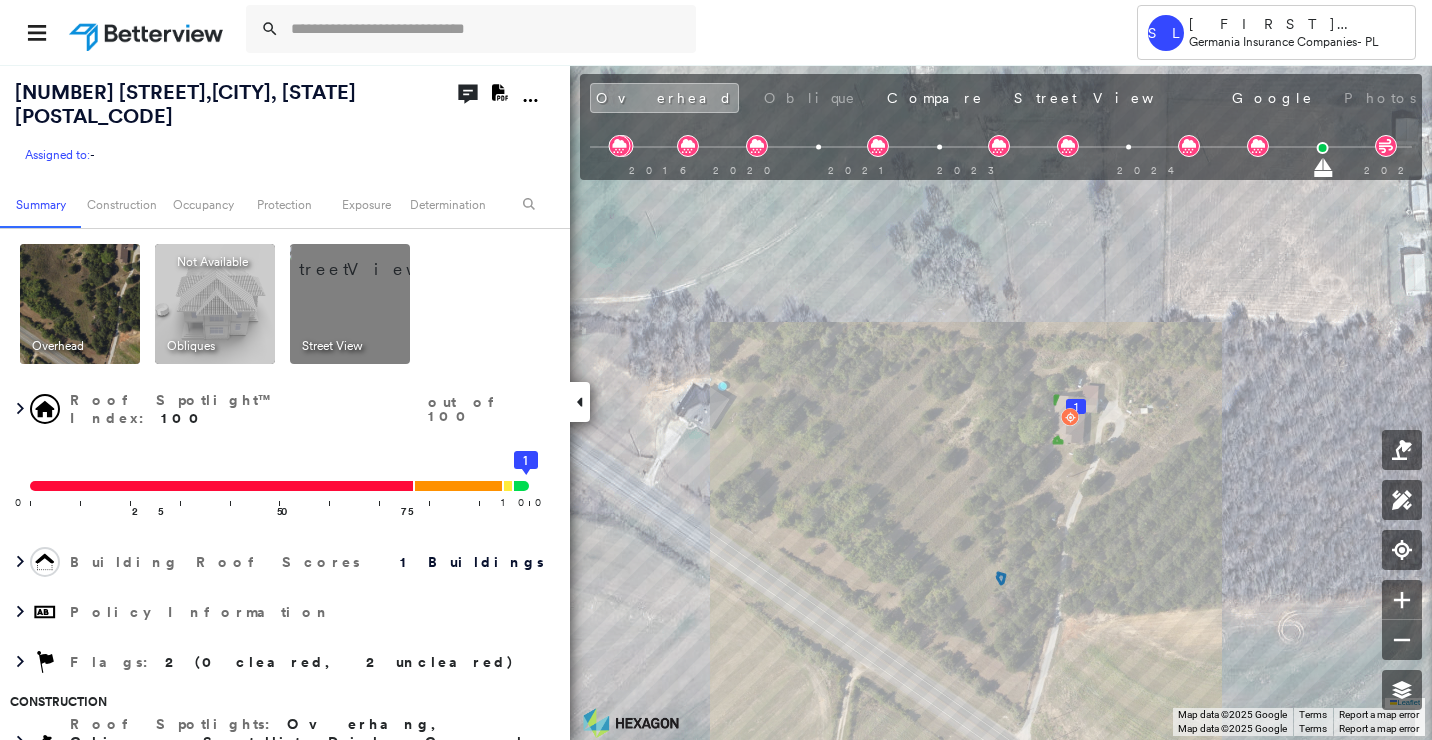 click on "Download PDF Report" 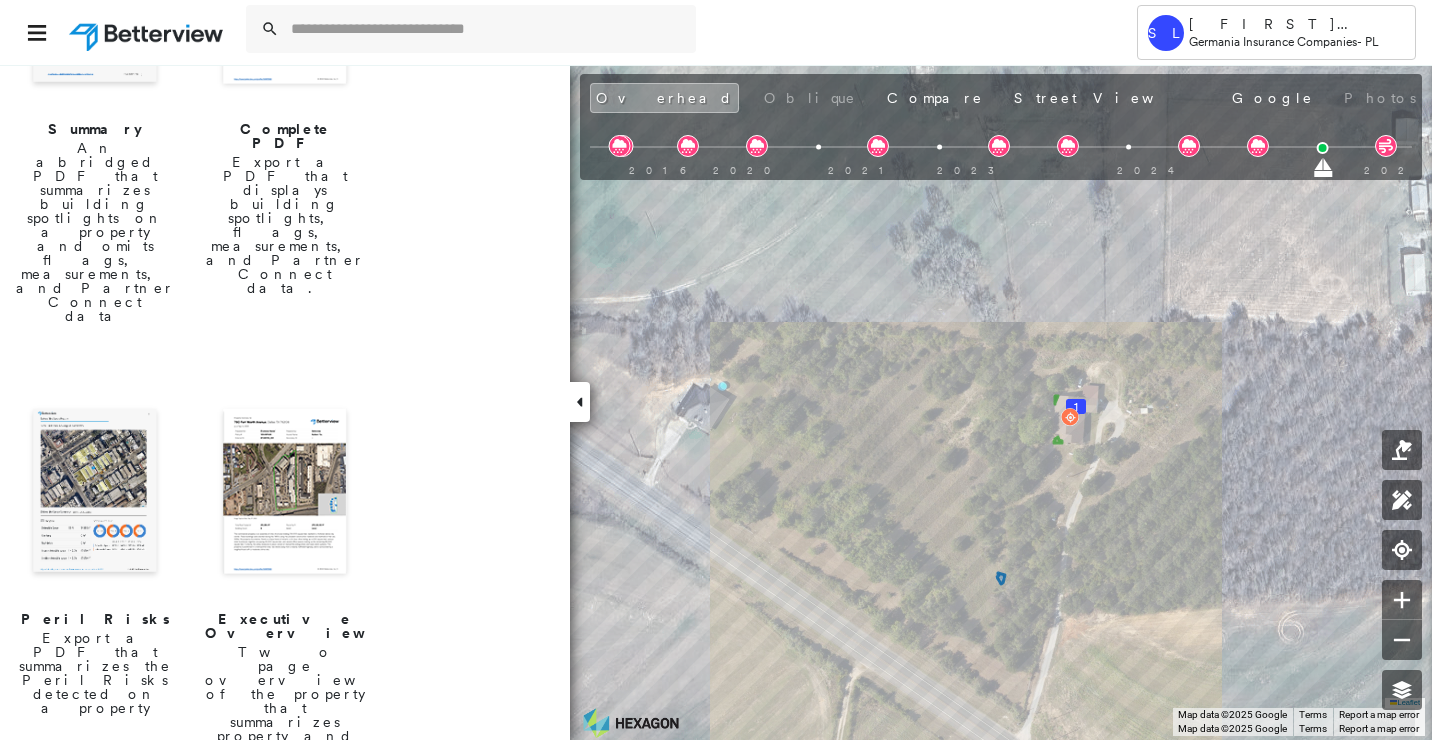 scroll, scrollTop: 652, scrollLeft: 0, axis: vertical 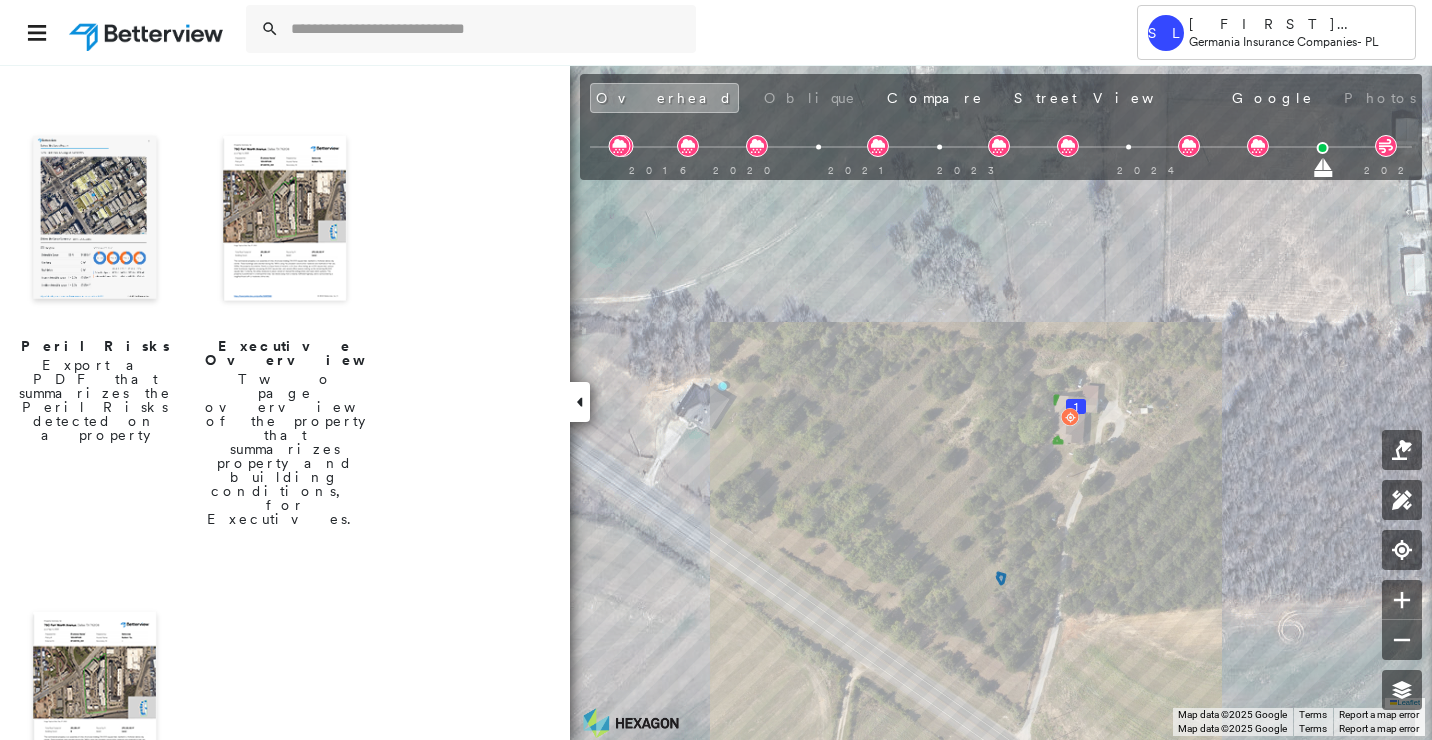 click at bounding box center [95, 696] 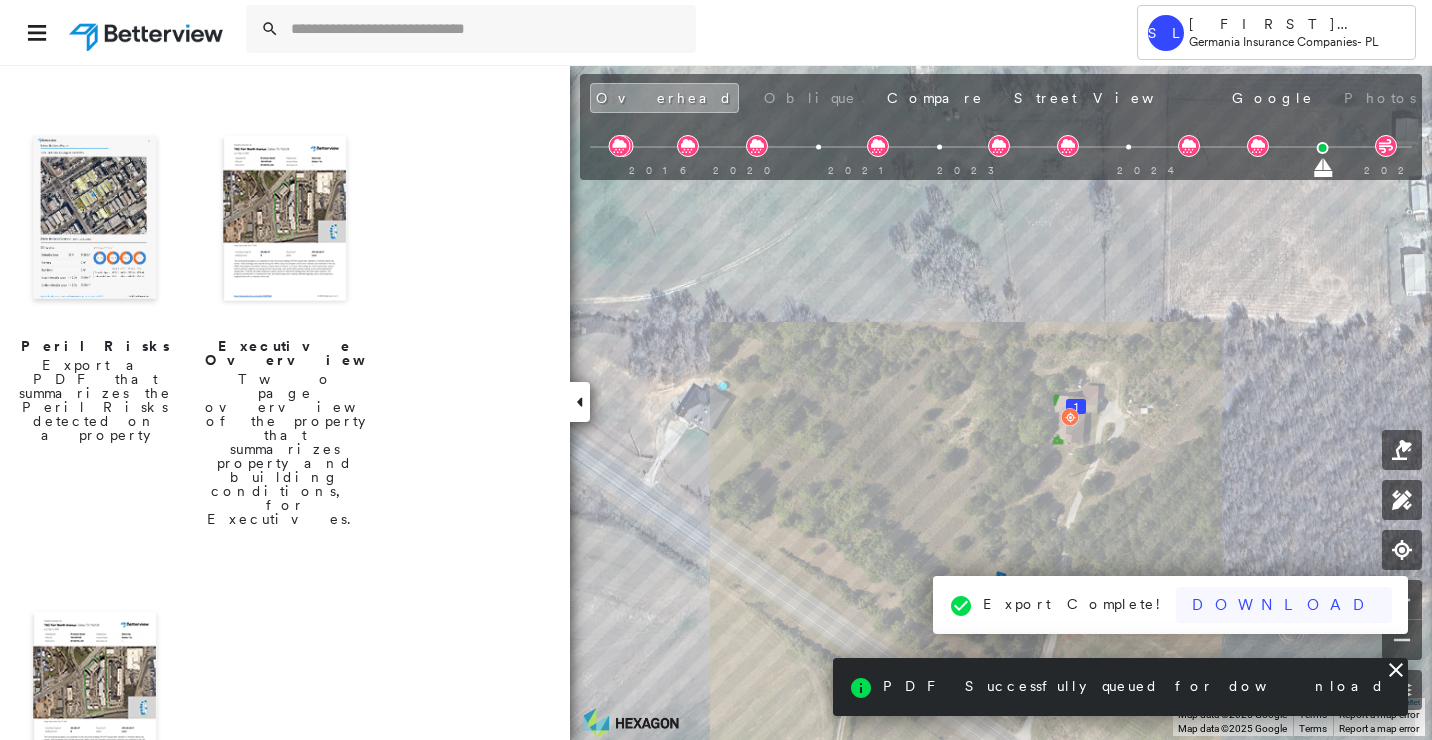 click on "Download" at bounding box center [1284, 605] 